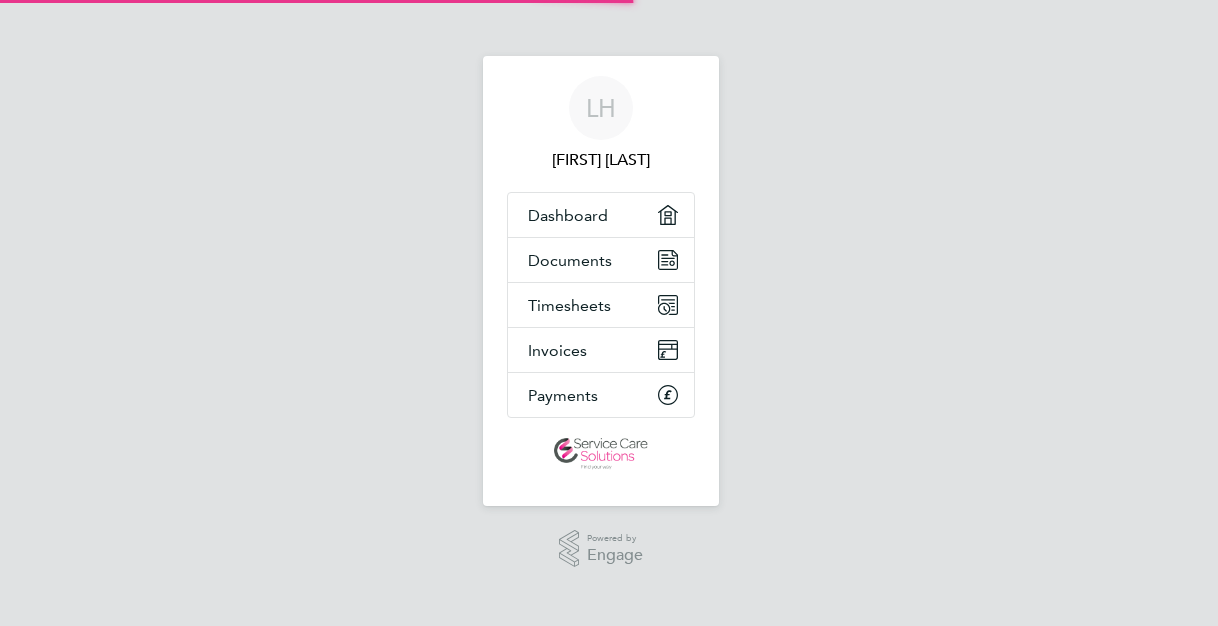 scroll, scrollTop: 0, scrollLeft: 0, axis: both 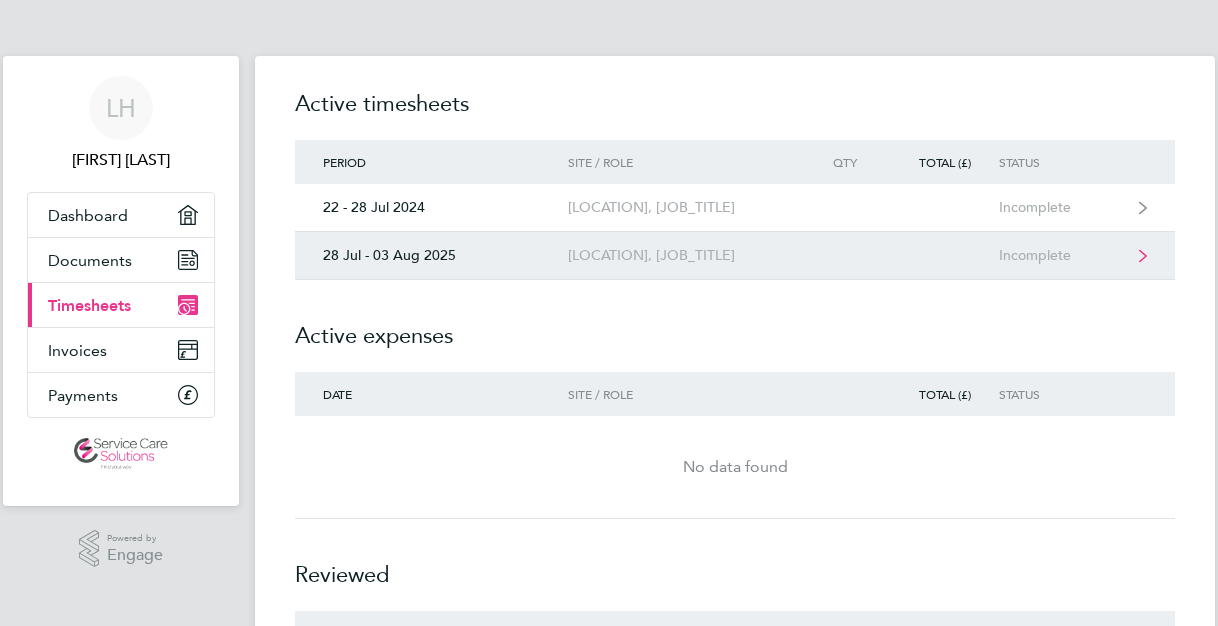 click on "[DATE]   [LOCATION], [JOB_TITLE]   Incomplete" 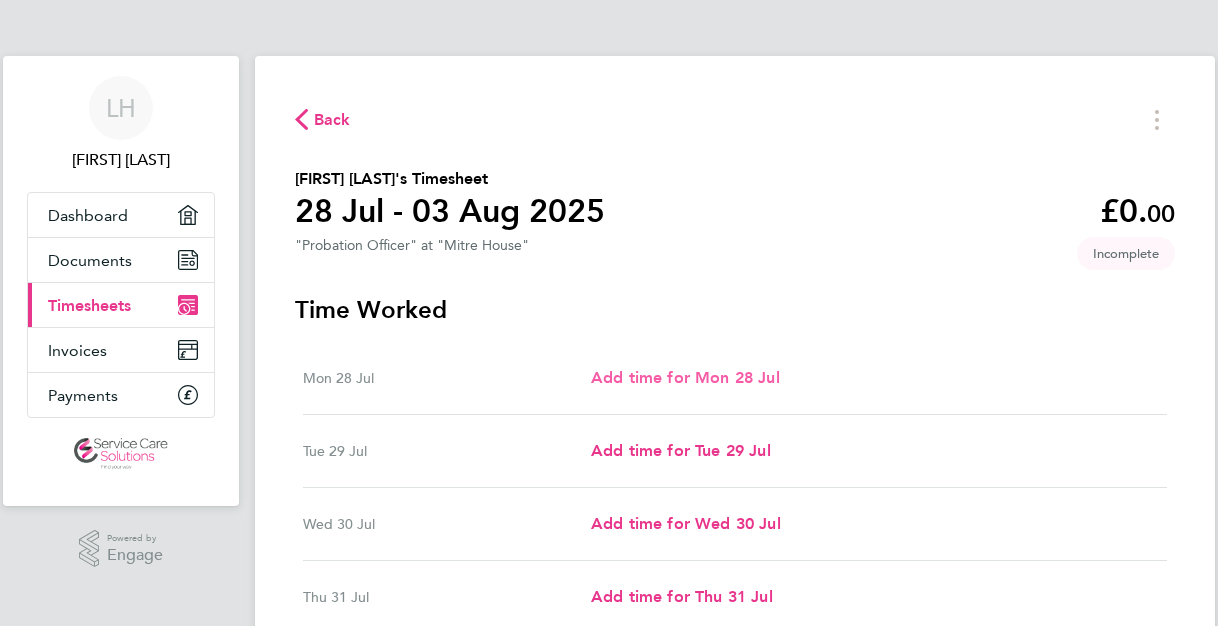 click on "Add time for Mon 28 Jul" at bounding box center (685, 377) 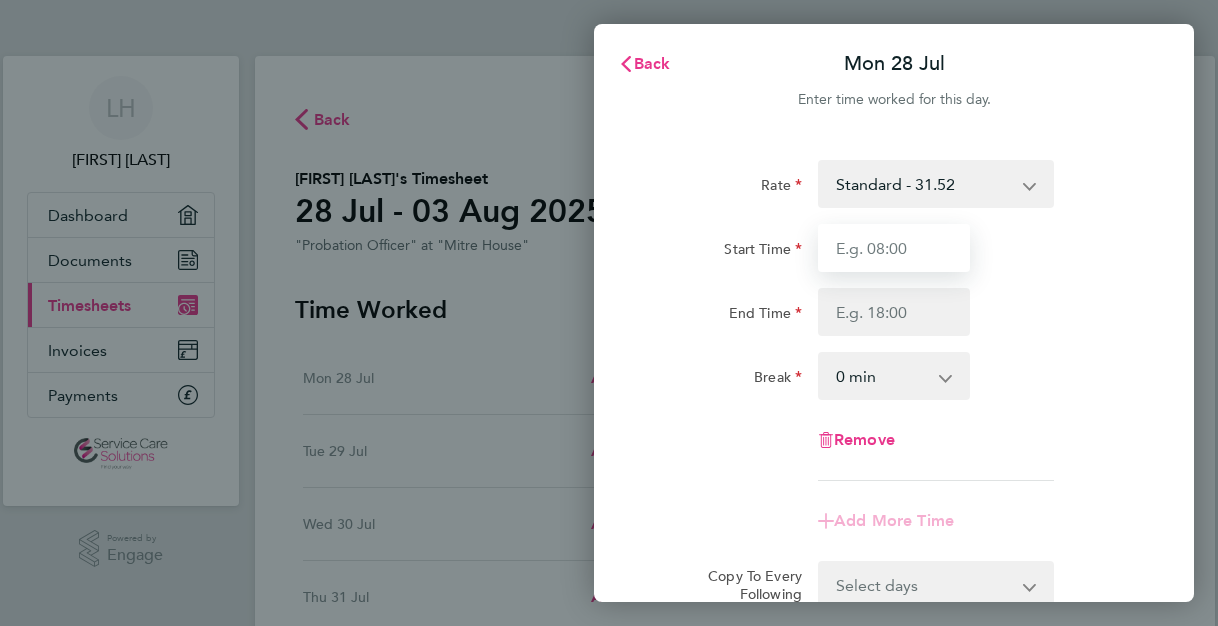 click on "Start Time" at bounding box center [894, 248] 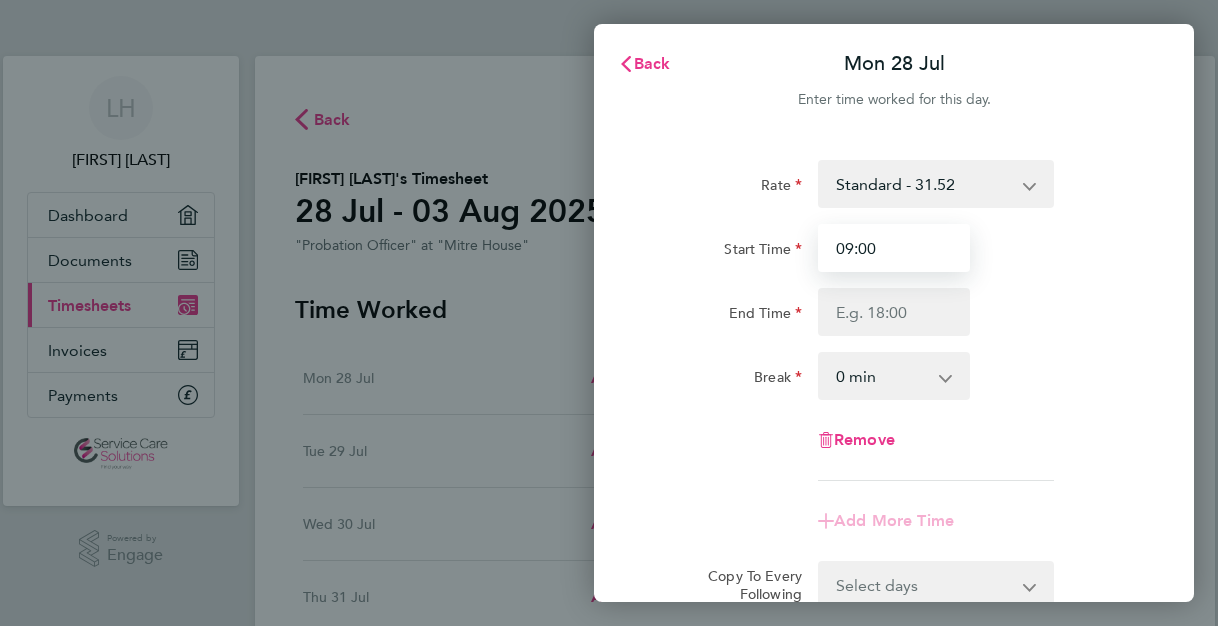 click on "09:00" at bounding box center (894, 248) 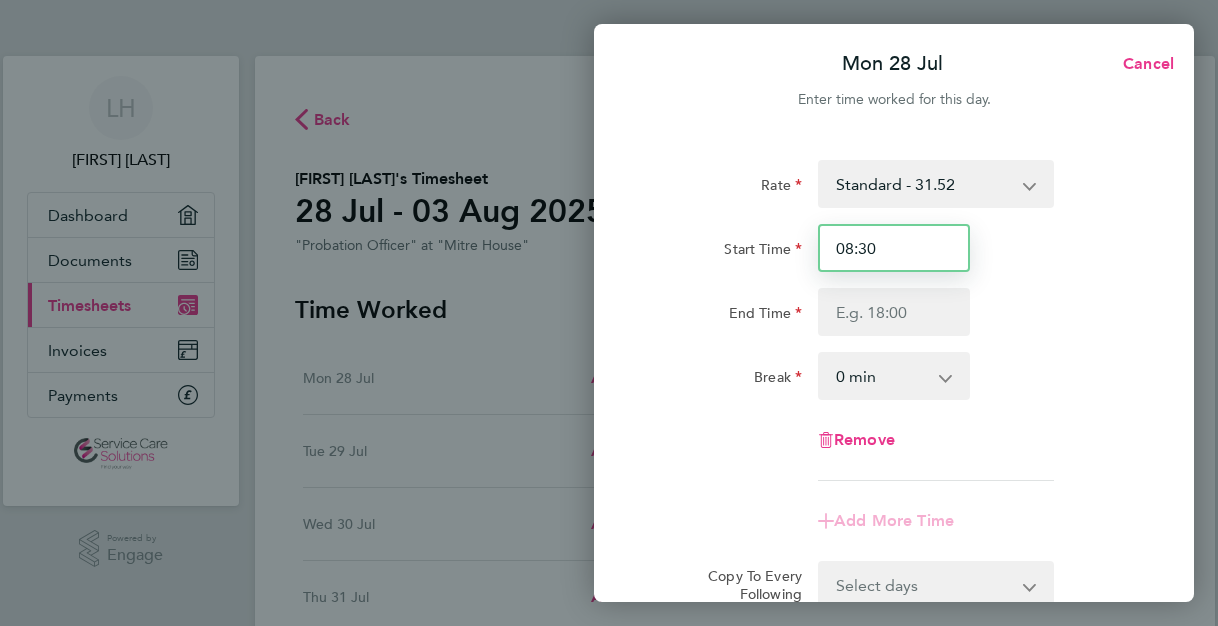 drag, startPoint x: 844, startPoint y: 303, endPoint x: 838, endPoint y: 248, distance: 55.326305 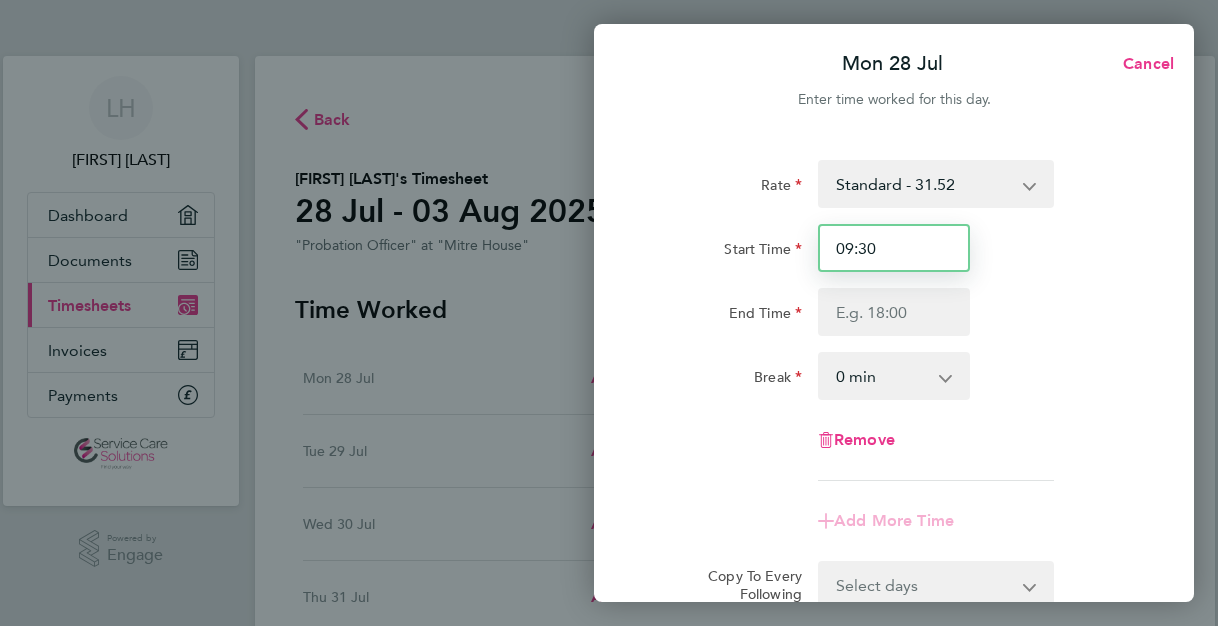 type on "09:30" 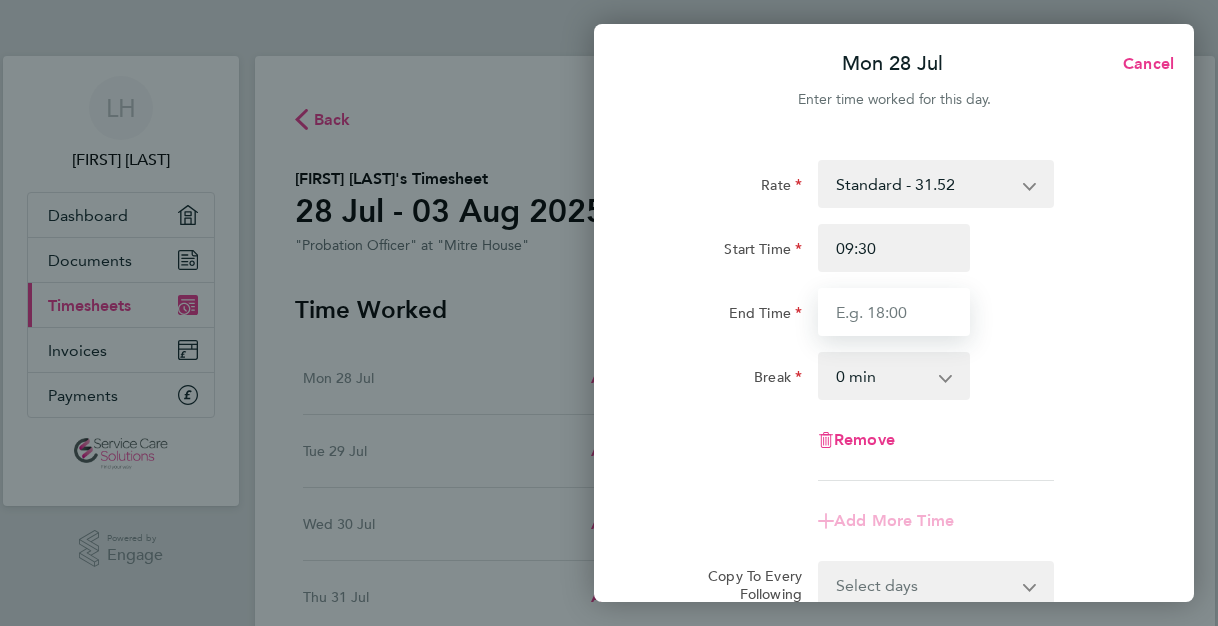 click on "End Time" at bounding box center (894, 312) 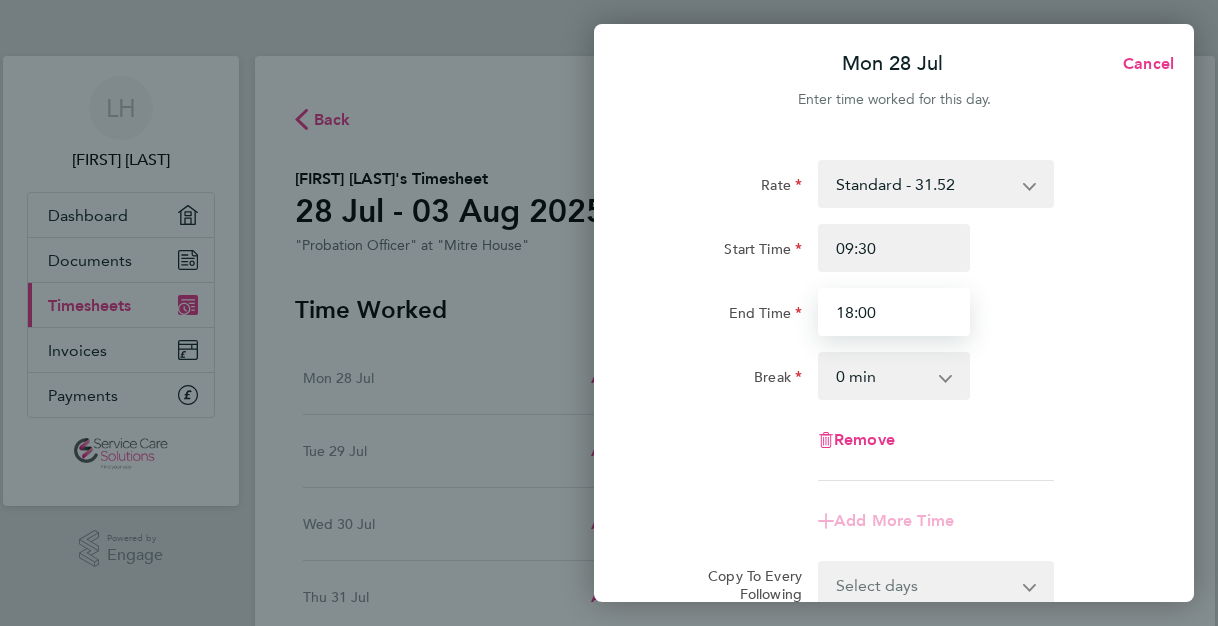 type on "18:00" 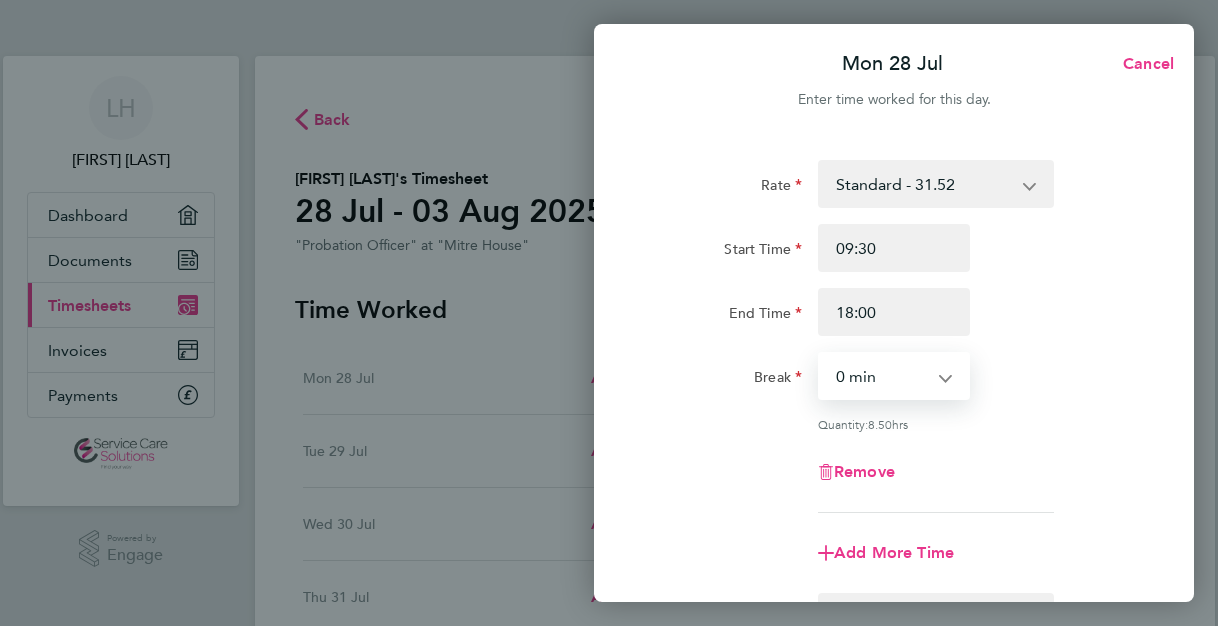 click on "0 min   15 min   30 min   45 min   60 min   75 min   90 min" at bounding box center (882, 376) 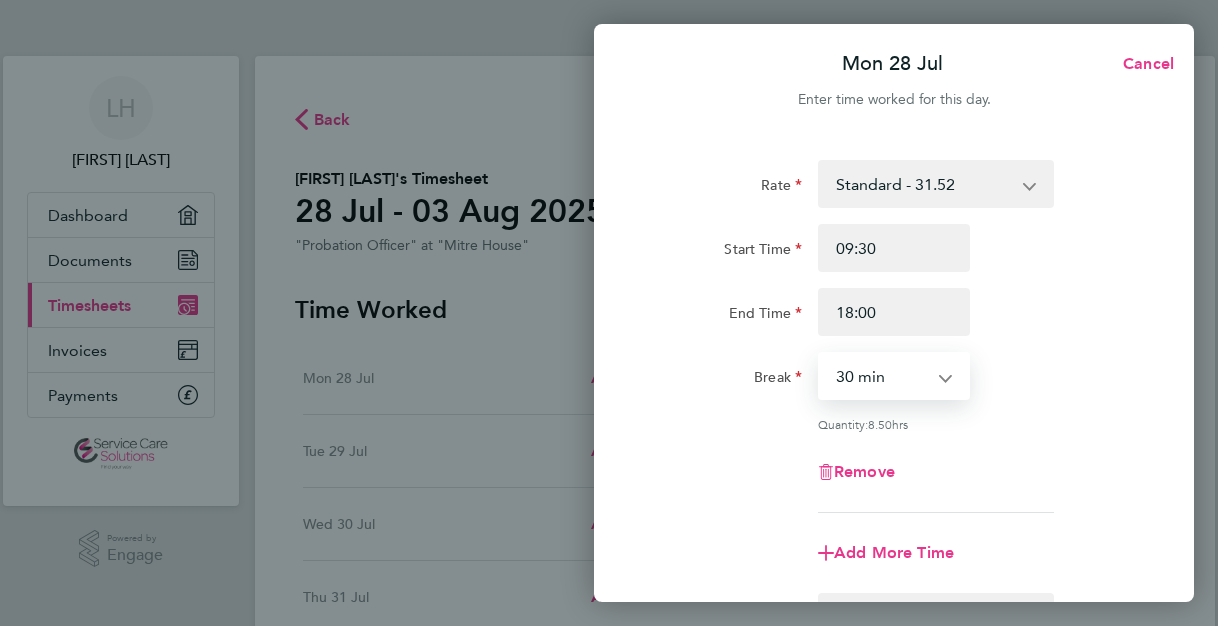 click on "0 min   15 min   30 min   45 min   60 min   75 min   90 min" at bounding box center [882, 376] 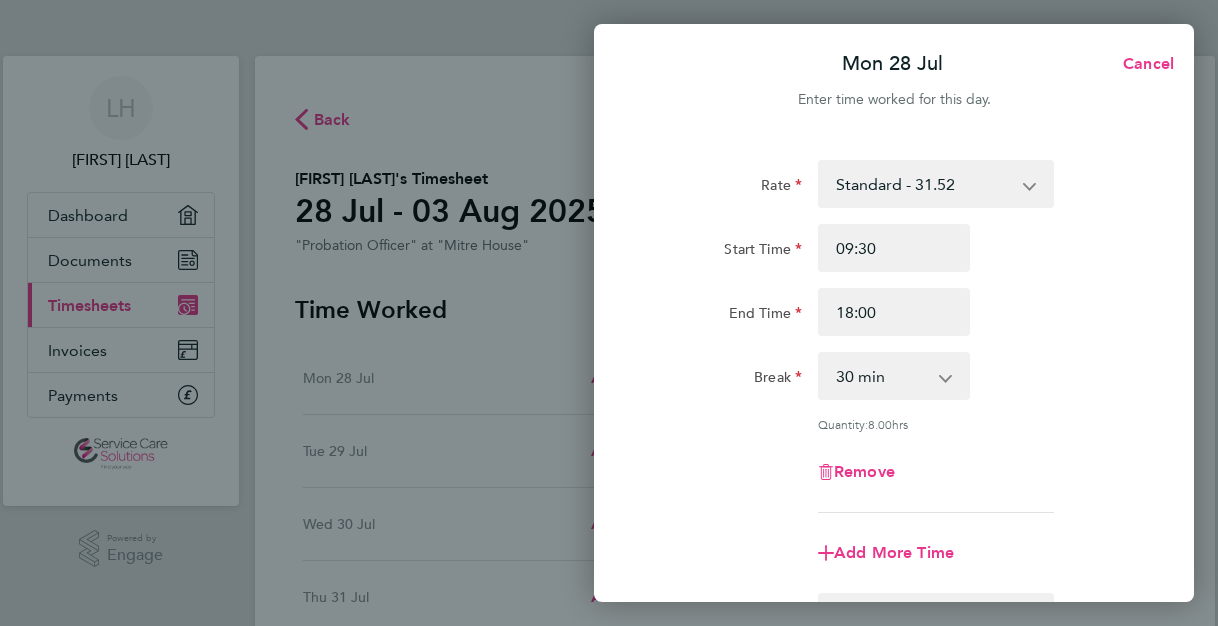 click on "Rate  Standard - [PRICE]
Start Time [TIME] End Time [TIME] Break  0 min   15 min   30 min   45 min   60 min   75 min   90 min
Quantity:  [NUMBER]  hrs
Remove" 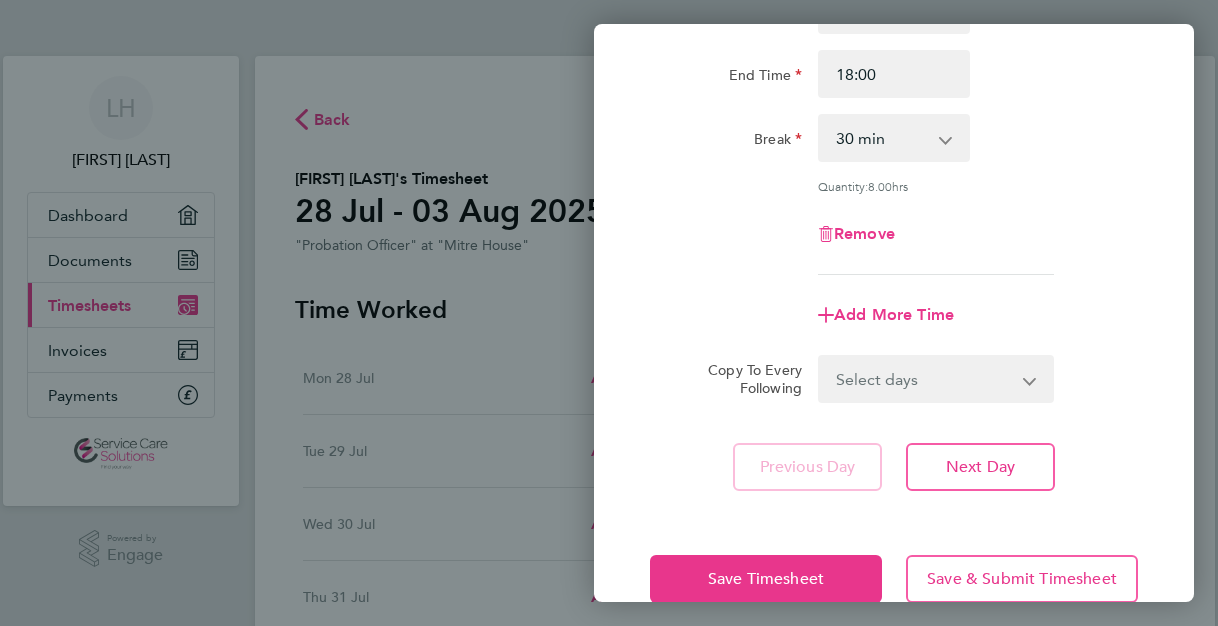 scroll, scrollTop: 240, scrollLeft: 0, axis: vertical 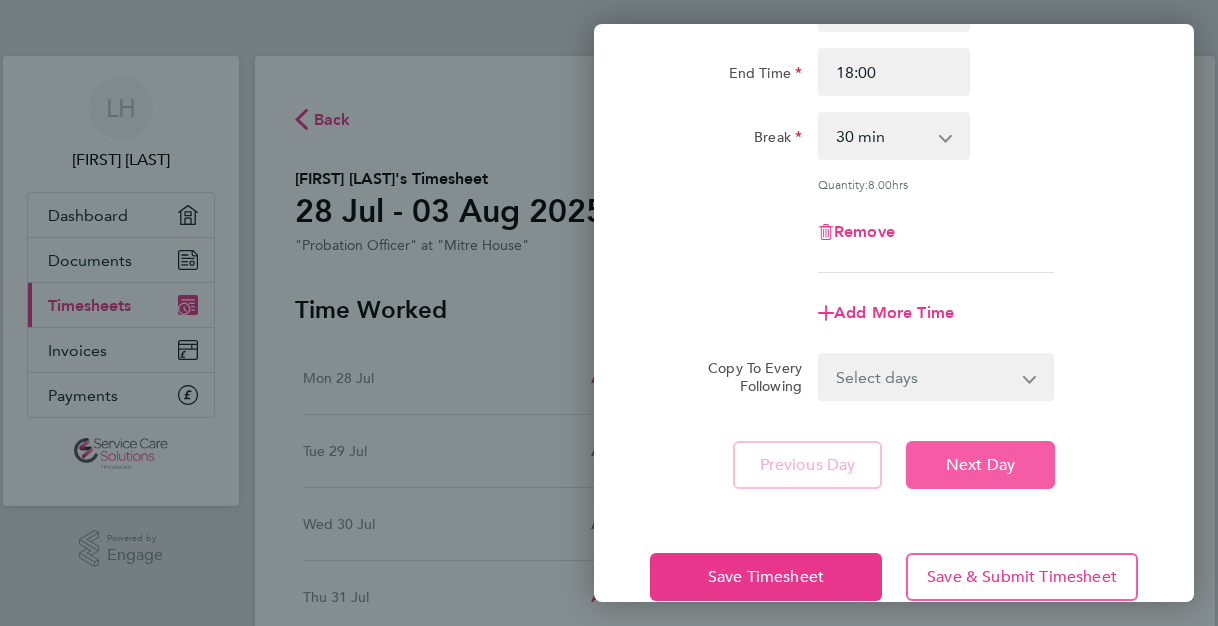 click on "Next Day" 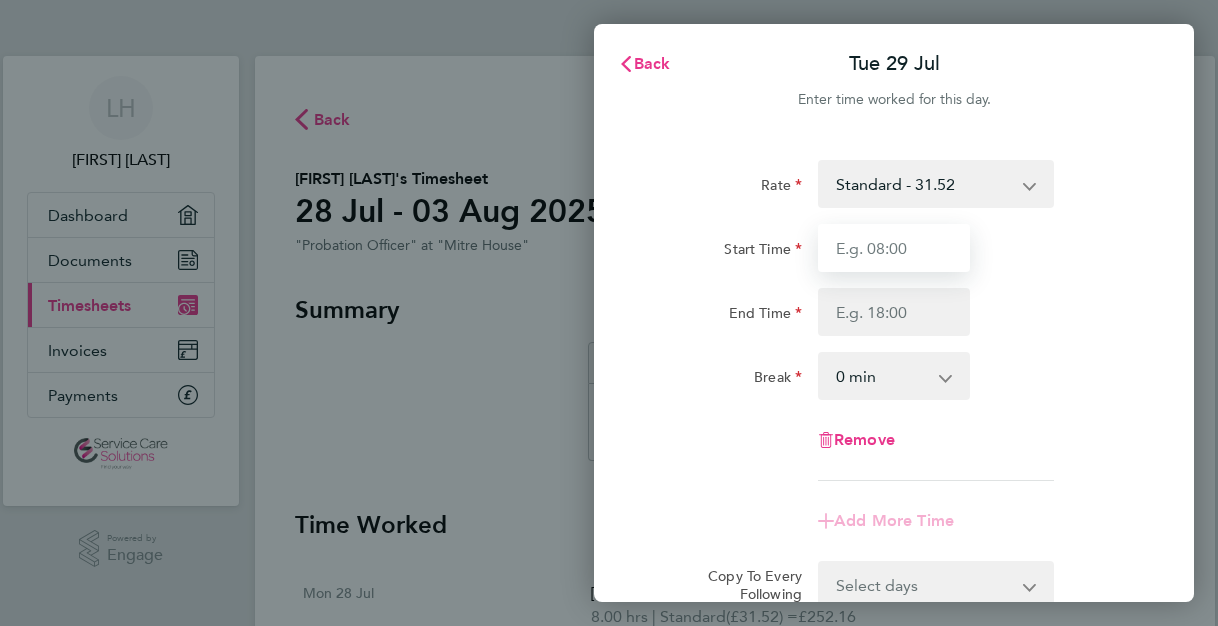 click on "Start Time" at bounding box center (894, 248) 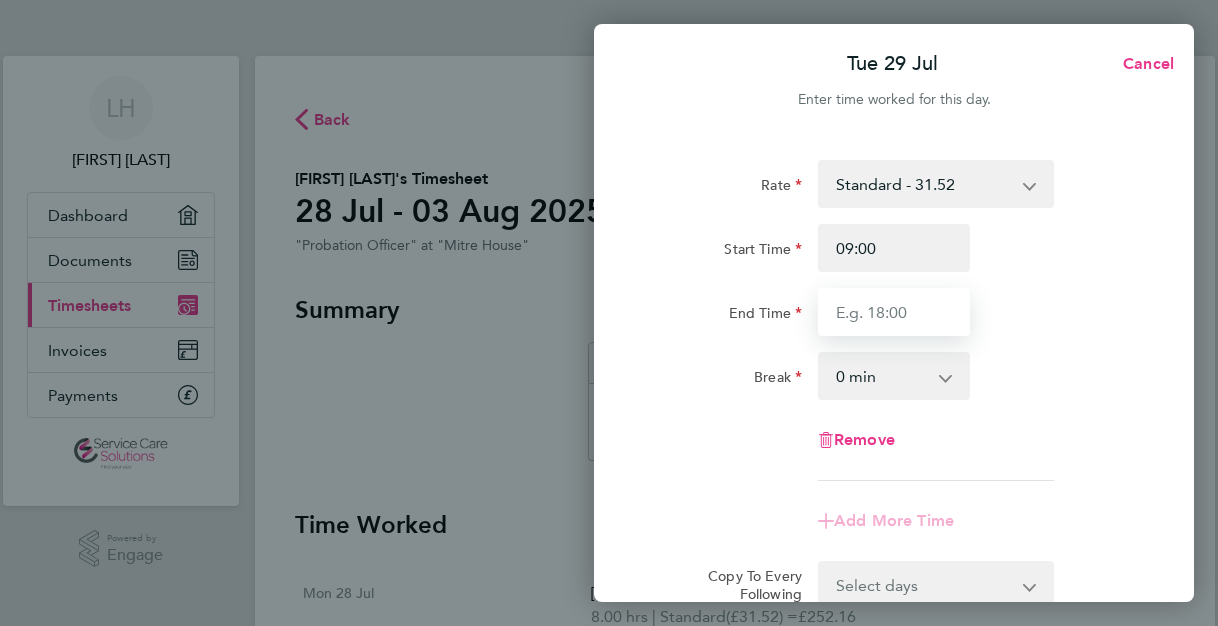 click on "End Time" at bounding box center (894, 312) 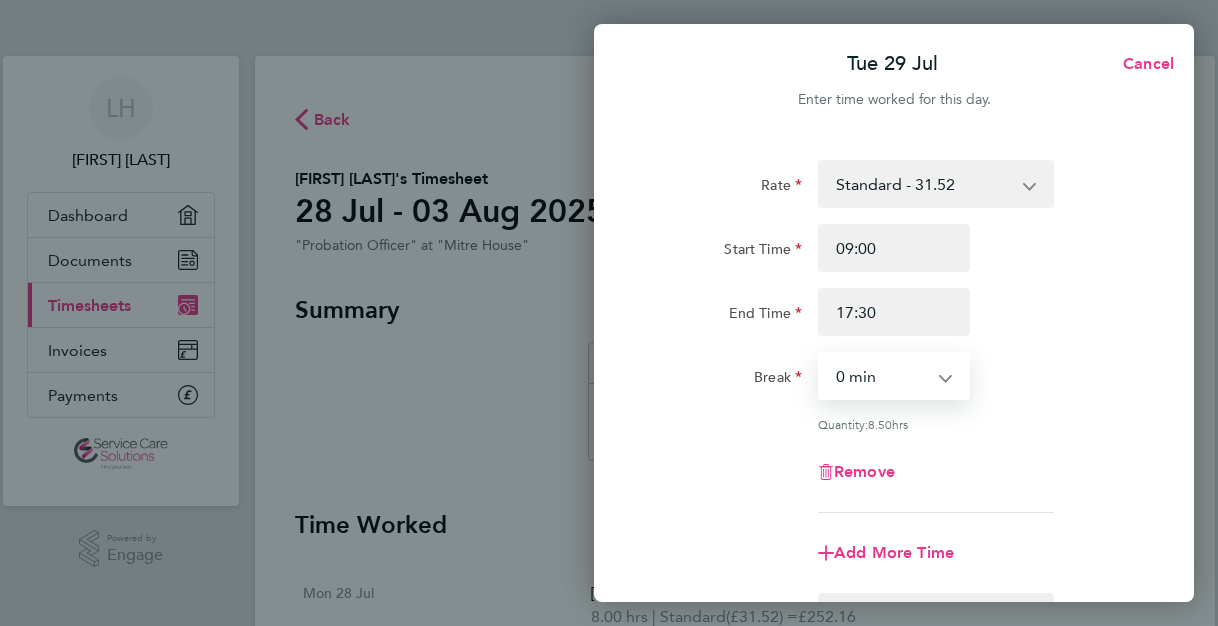 click on "0 min   15 min   30 min   45 min   60 min   75 min   90 min" at bounding box center [882, 376] 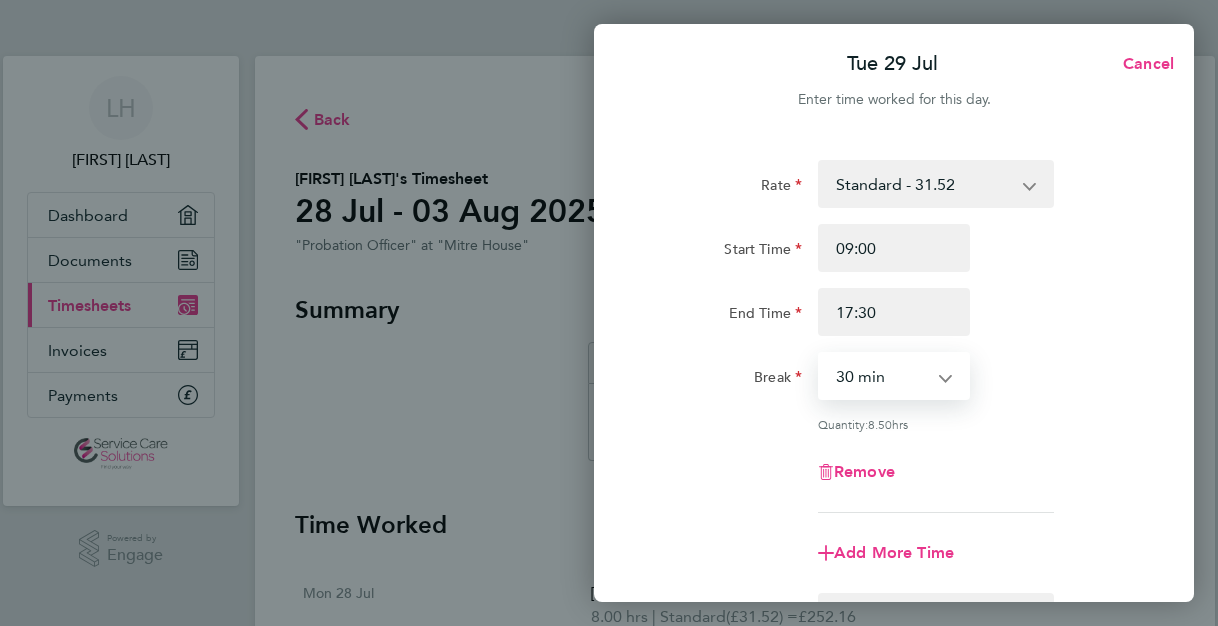 click on "0 min   15 min   30 min   45 min   60 min   75 min   90 min" at bounding box center [882, 376] 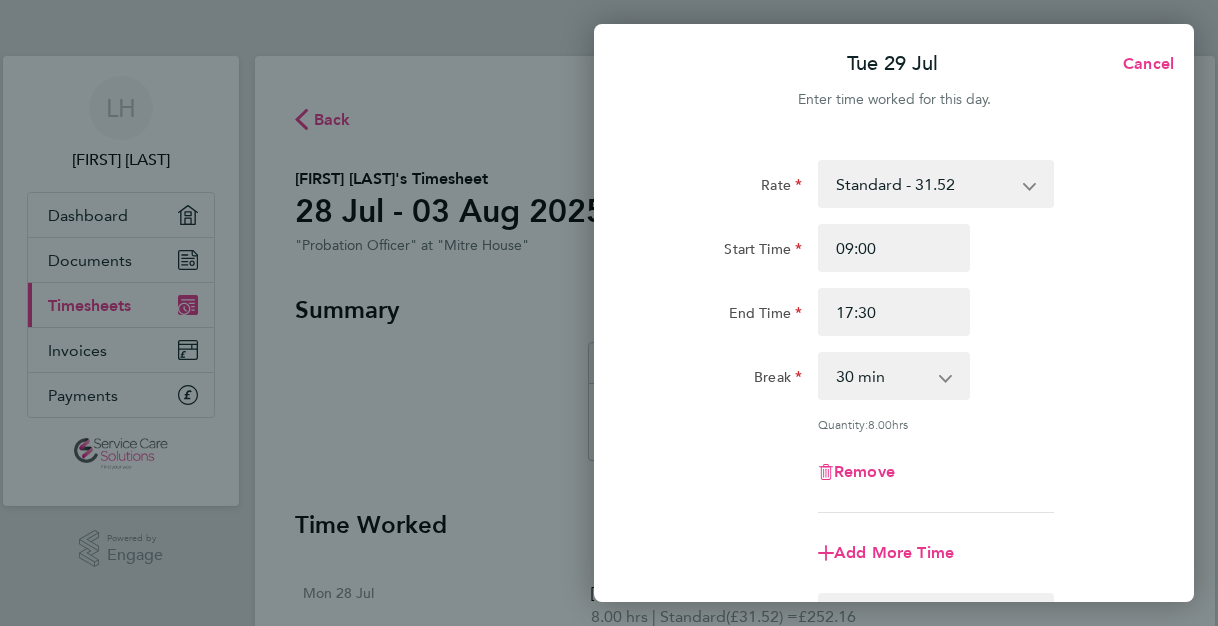 click on "Remove" 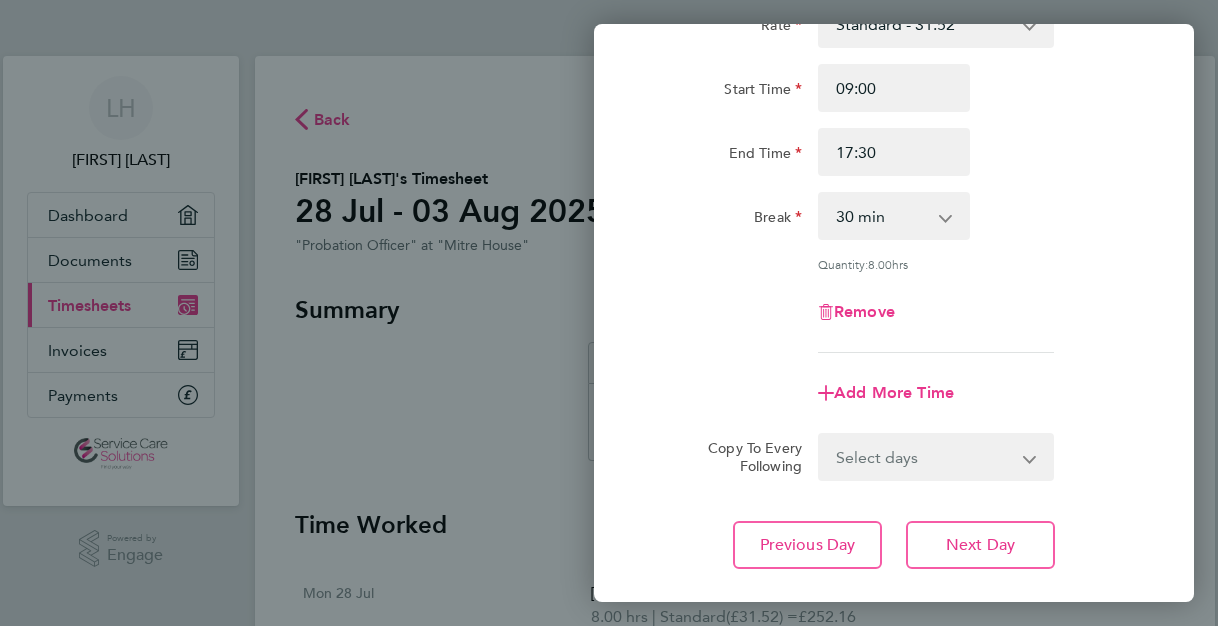 scroll, scrollTop: 200, scrollLeft: 0, axis: vertical 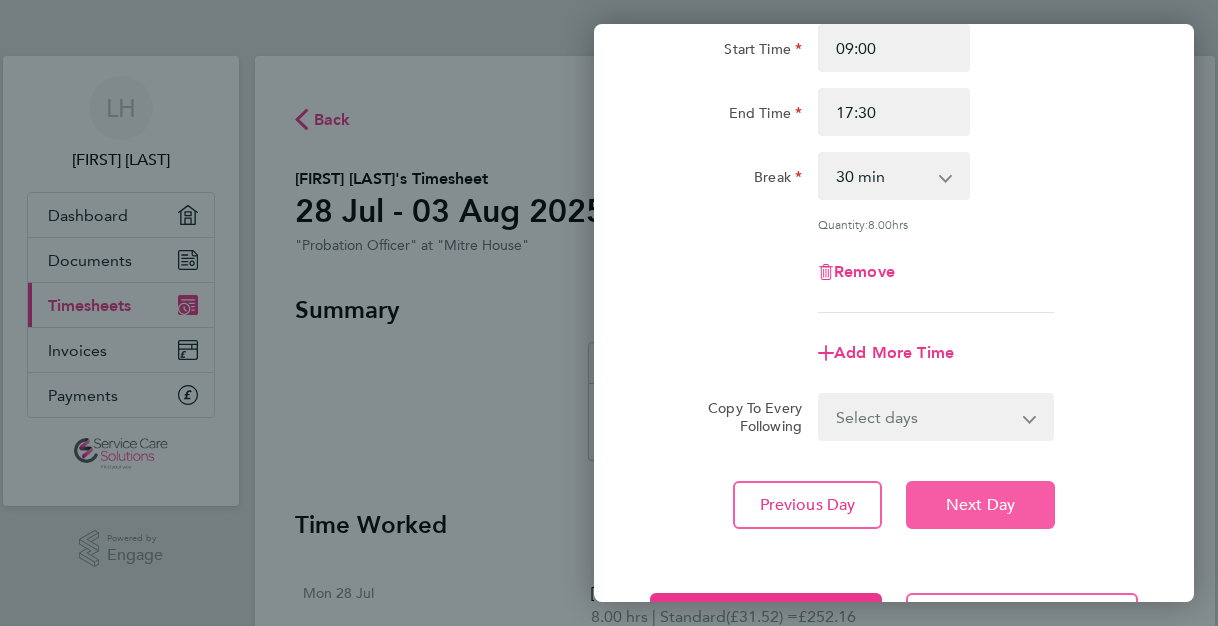 click on "Next Day" 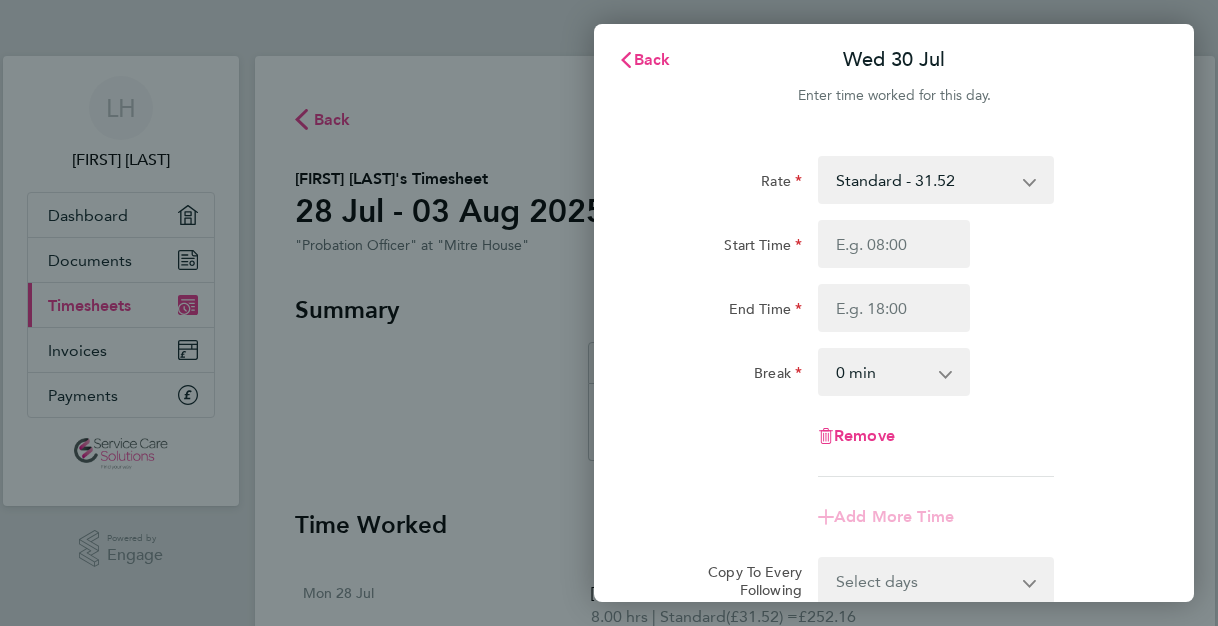 scroll, scrollTop: 0, scrollLeft: 0, axis: both 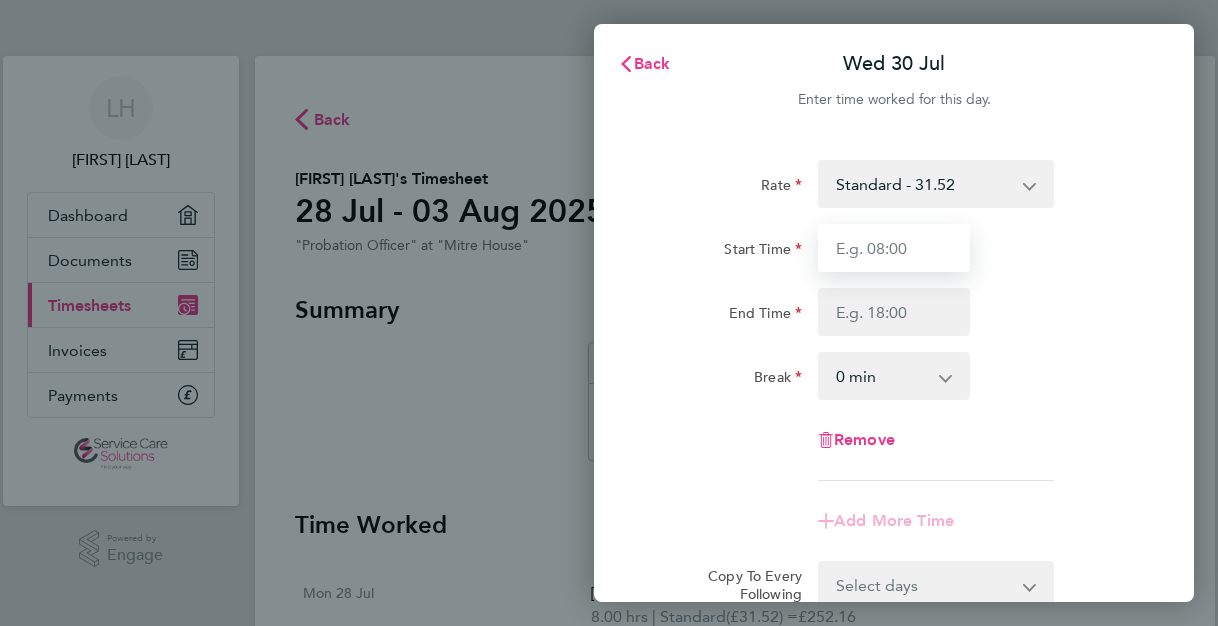 click on "Start Time" at bounding box center [894, 248] 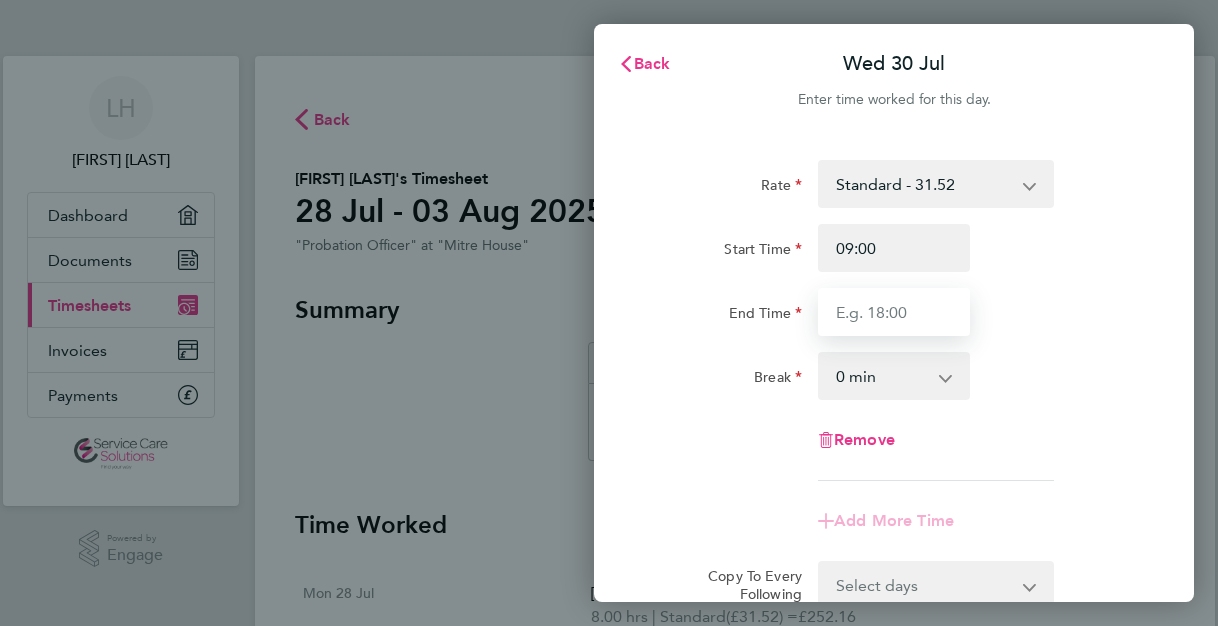 click on "End Time" at bounding box center [894, 312] 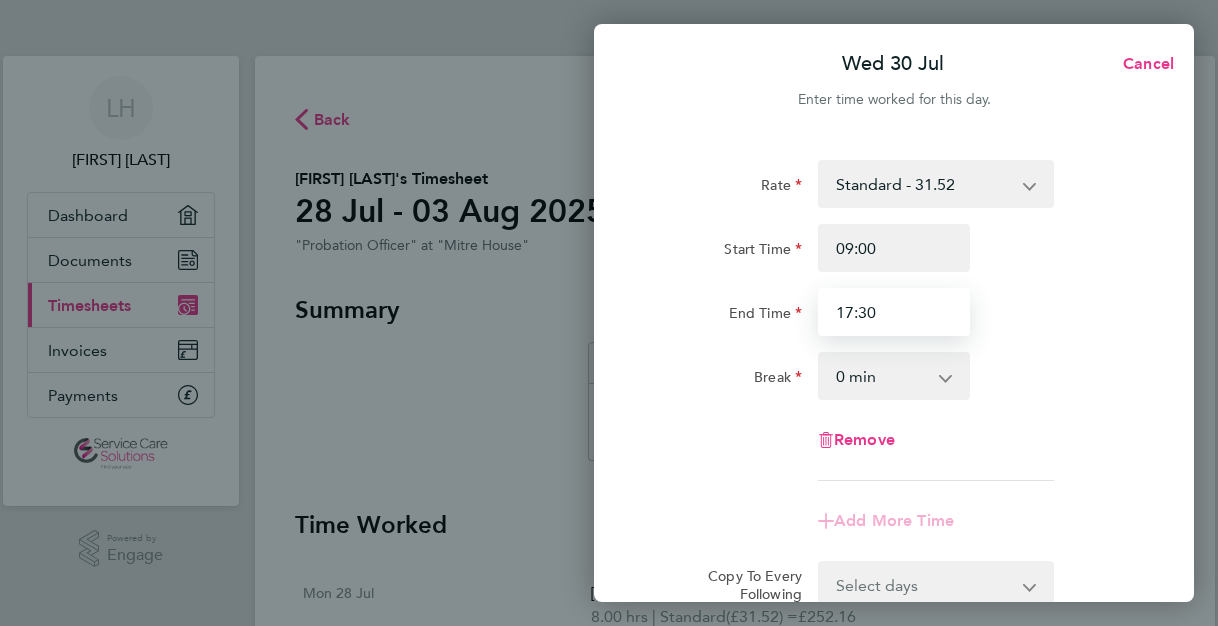 type on "17:30" 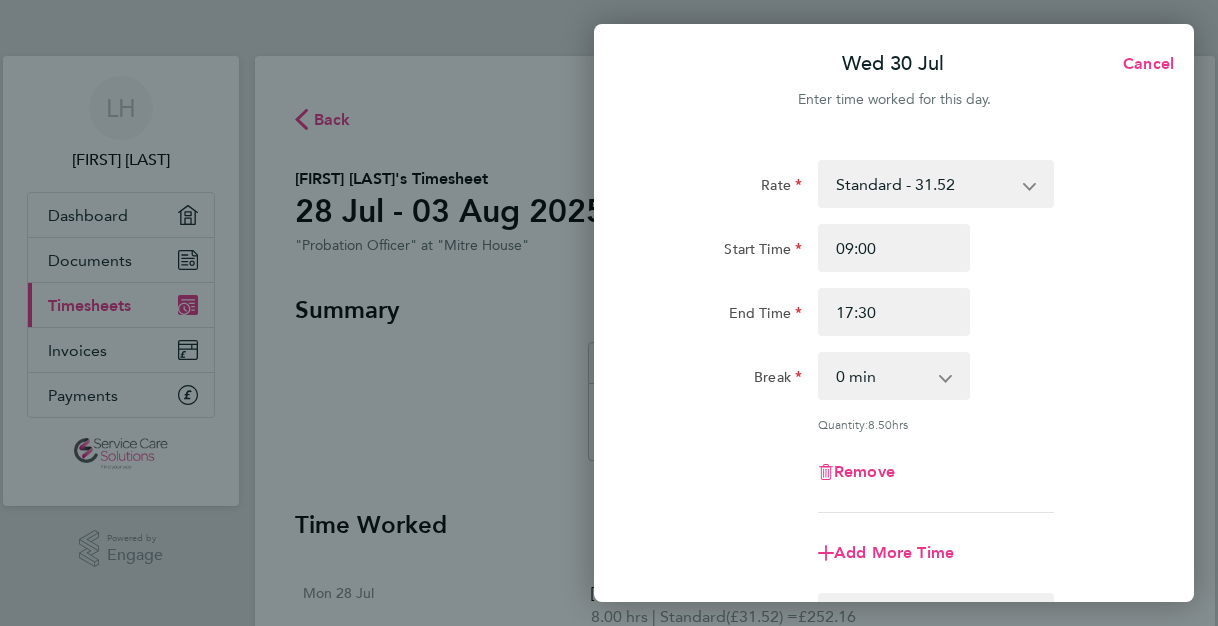 click on "Start Time [TIME] End Time [TIME]" 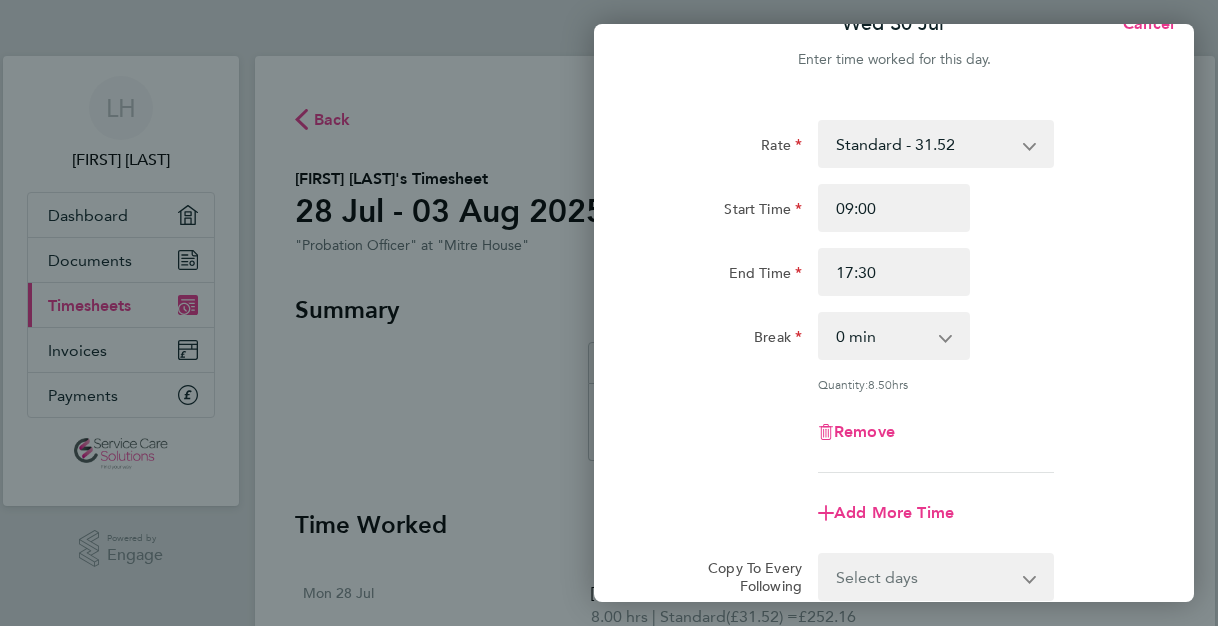 scroll, scrollTop: 80, scrollLeft: 0, axis: vertical 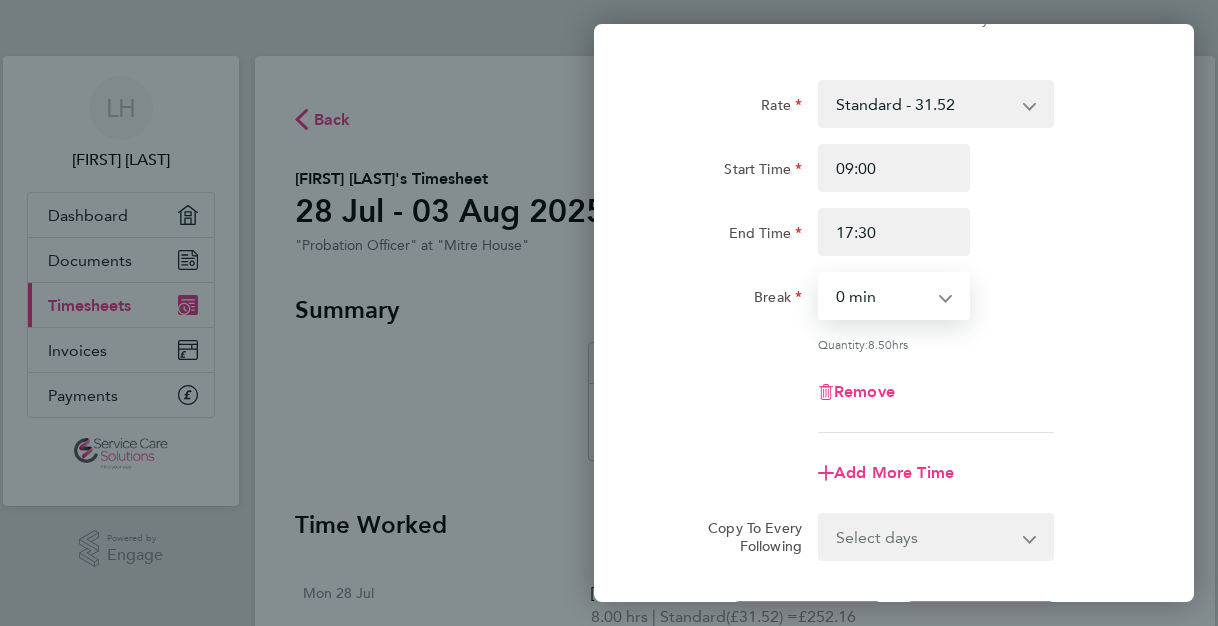 click on "0 min   15 min   30 min   45 min   60 min   75 min   90 min" at bounding box center (882, 296) 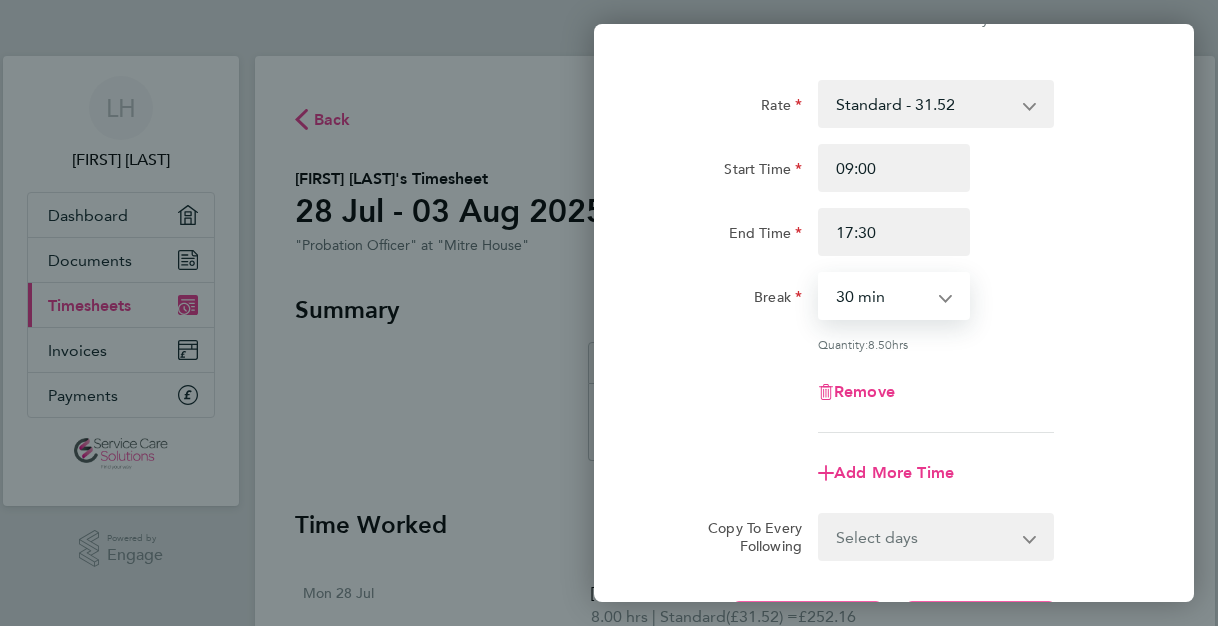 click on "0 min   15 min   30 min   45 min   60 min   75 min   90 min" at bounding box center (882, 296) 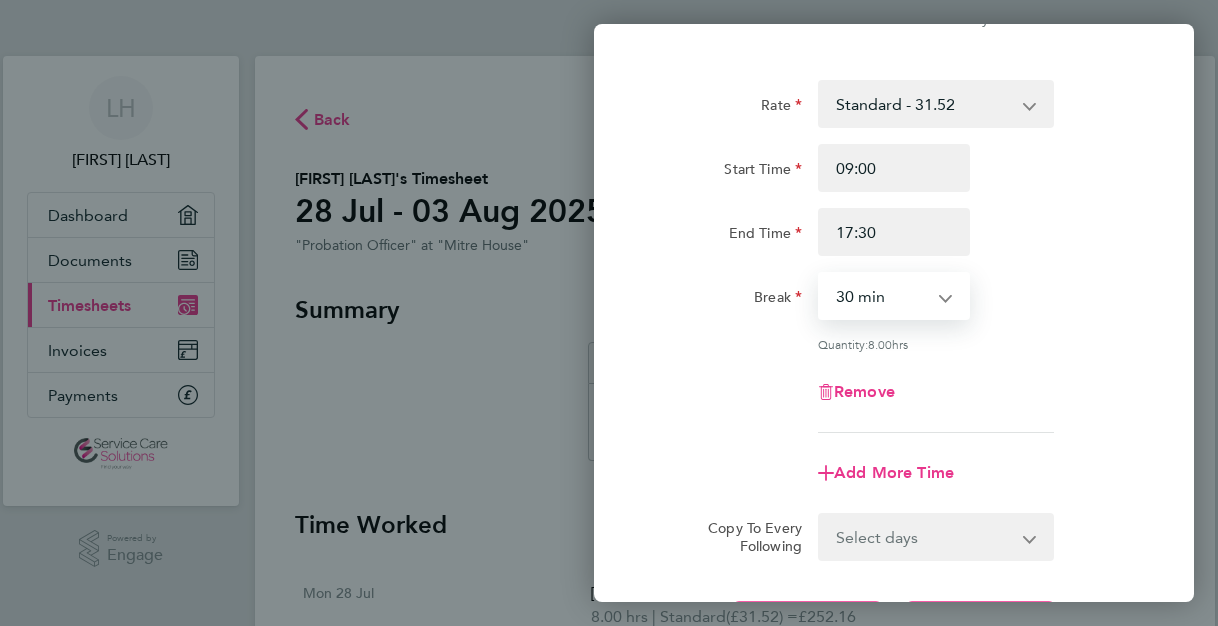 click on "End Time 17:30" 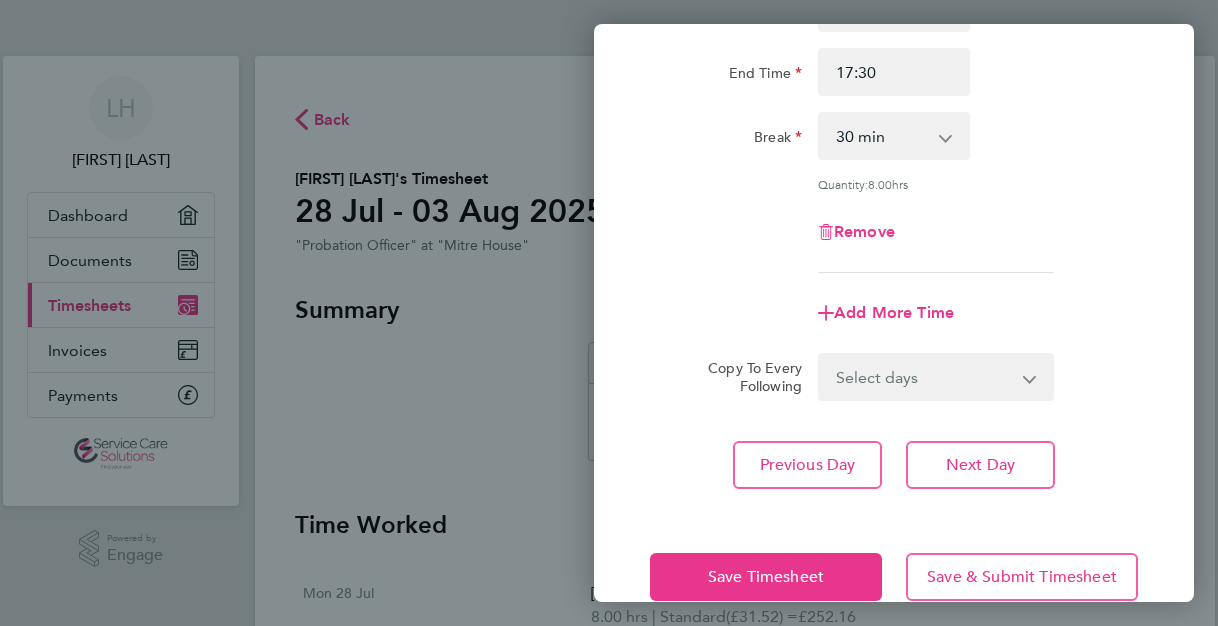 scroll, scrollTop: 277, scrollLeft: 0, axis: vertical 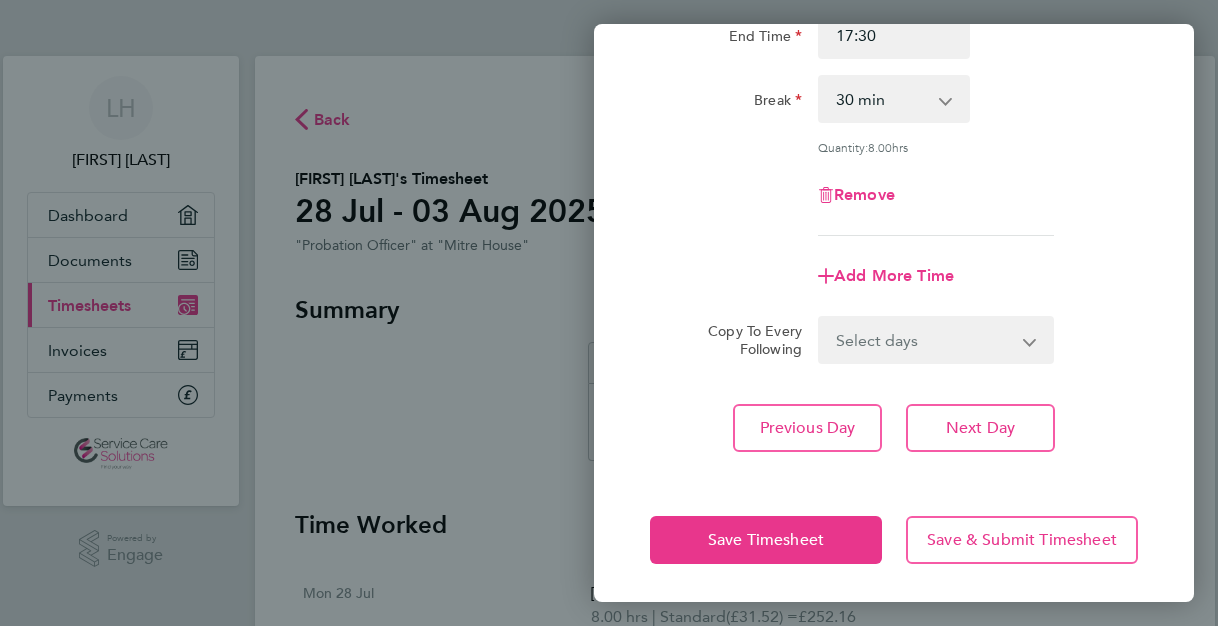 click on "Remove" 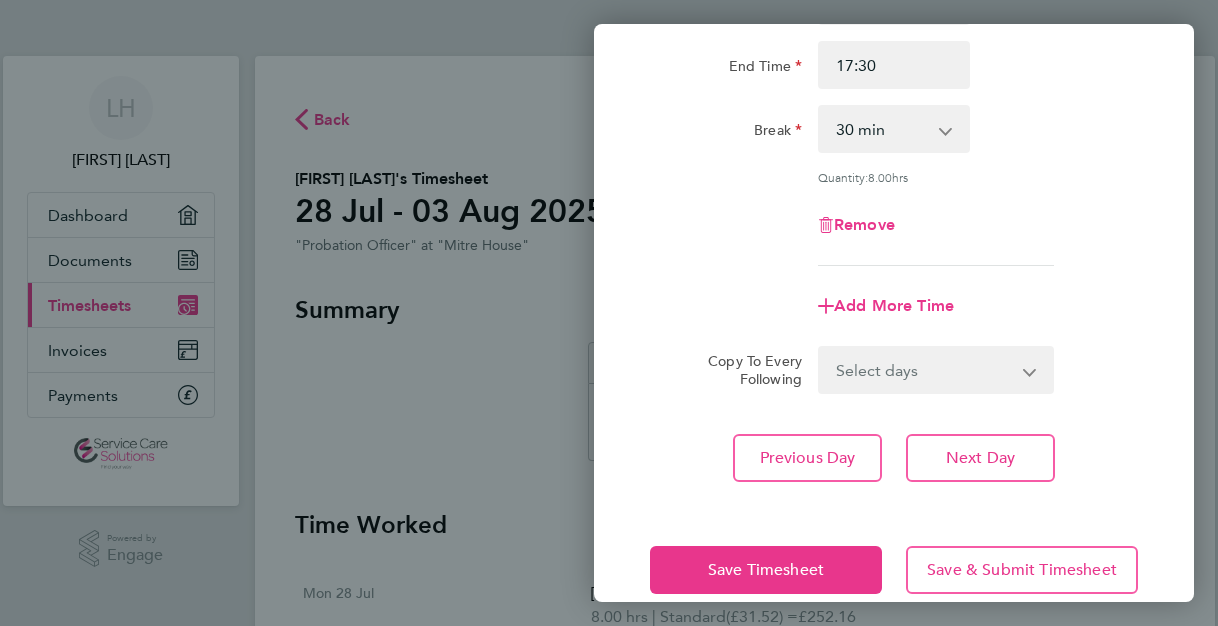 scroll, scrollTop: 277, scrollLeft: 0, axis: vertical 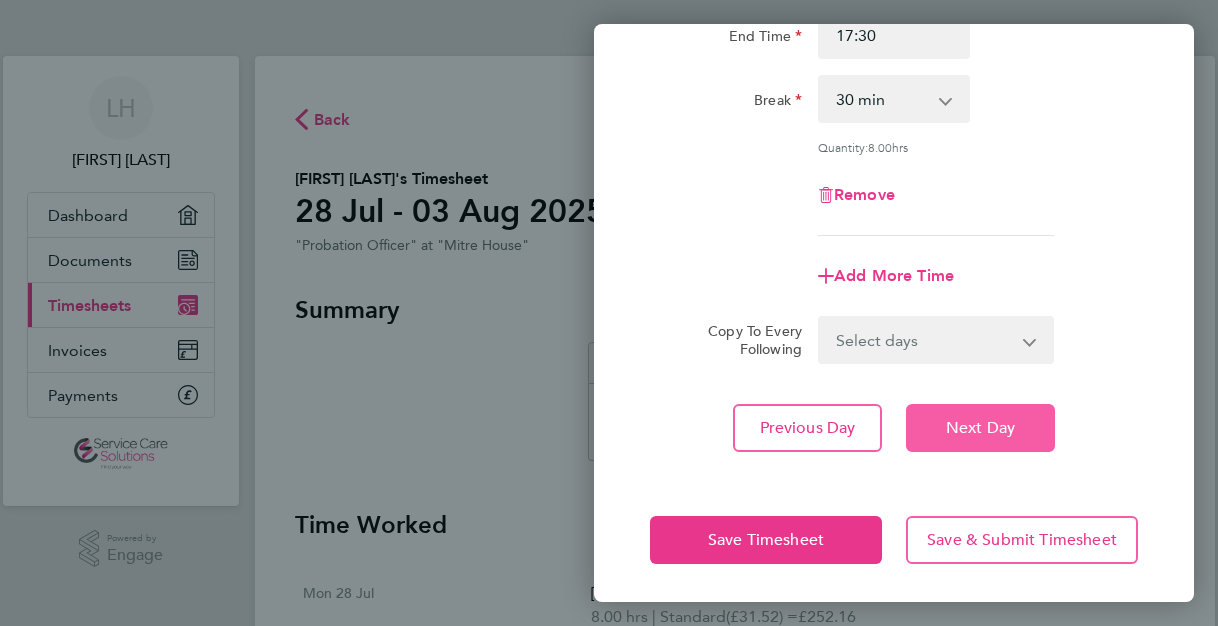 click on "Next Day" 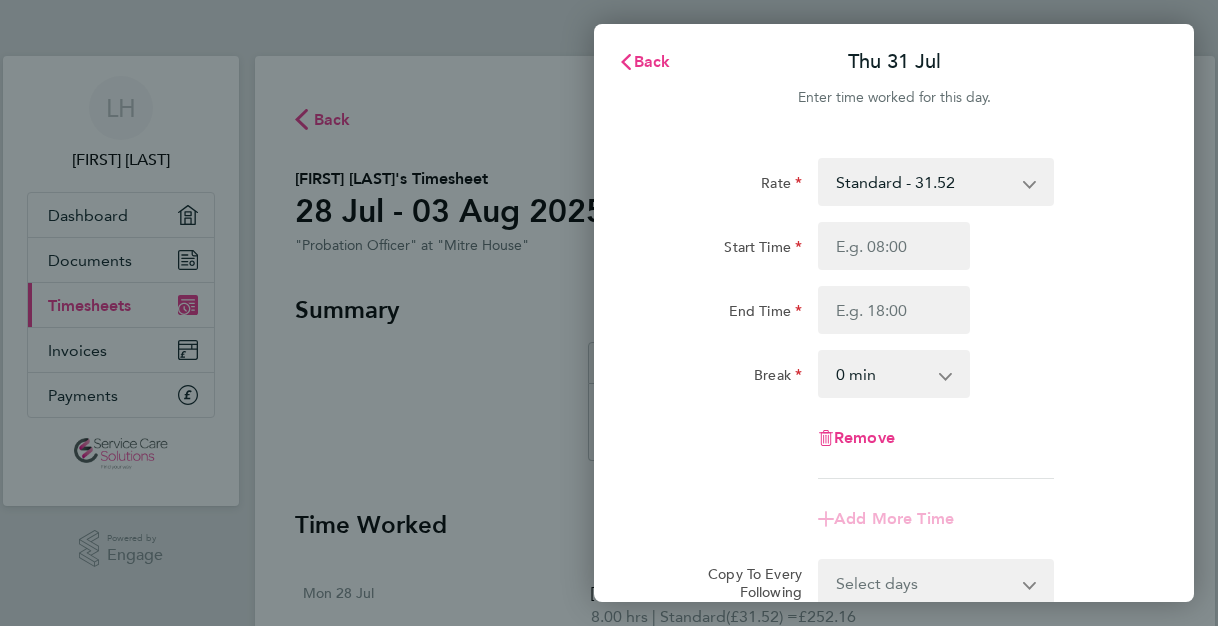 scroll, scrollTop: 0, scrollLeft: 0, axis: both 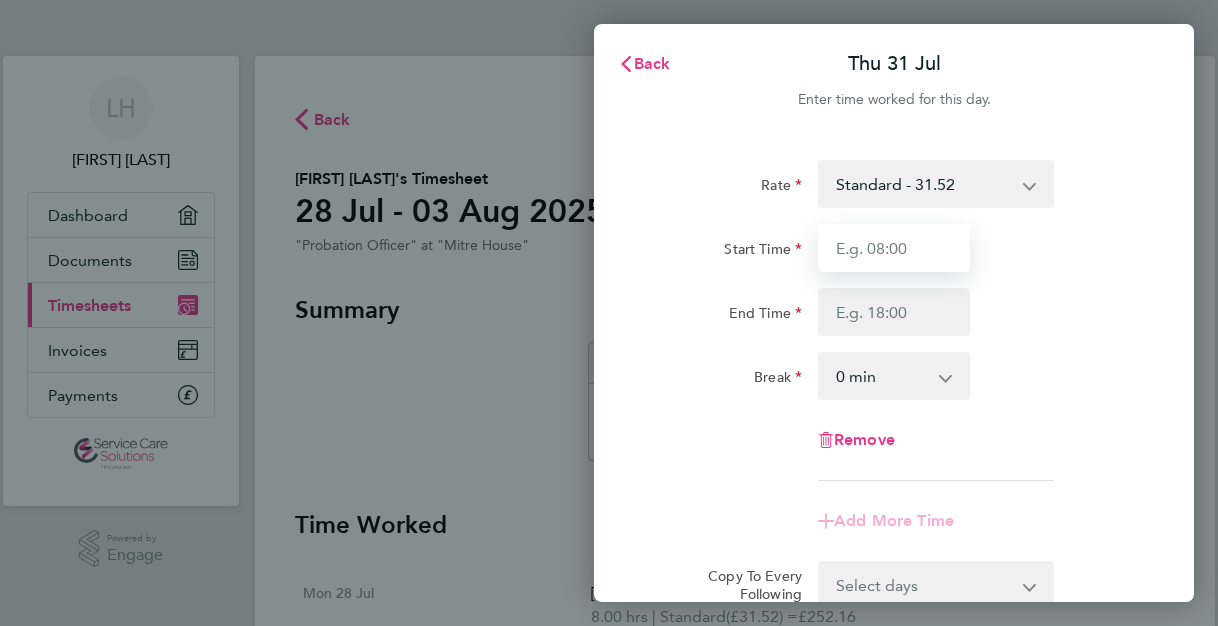 click on "Start Time" at bounding box center (894, 248) 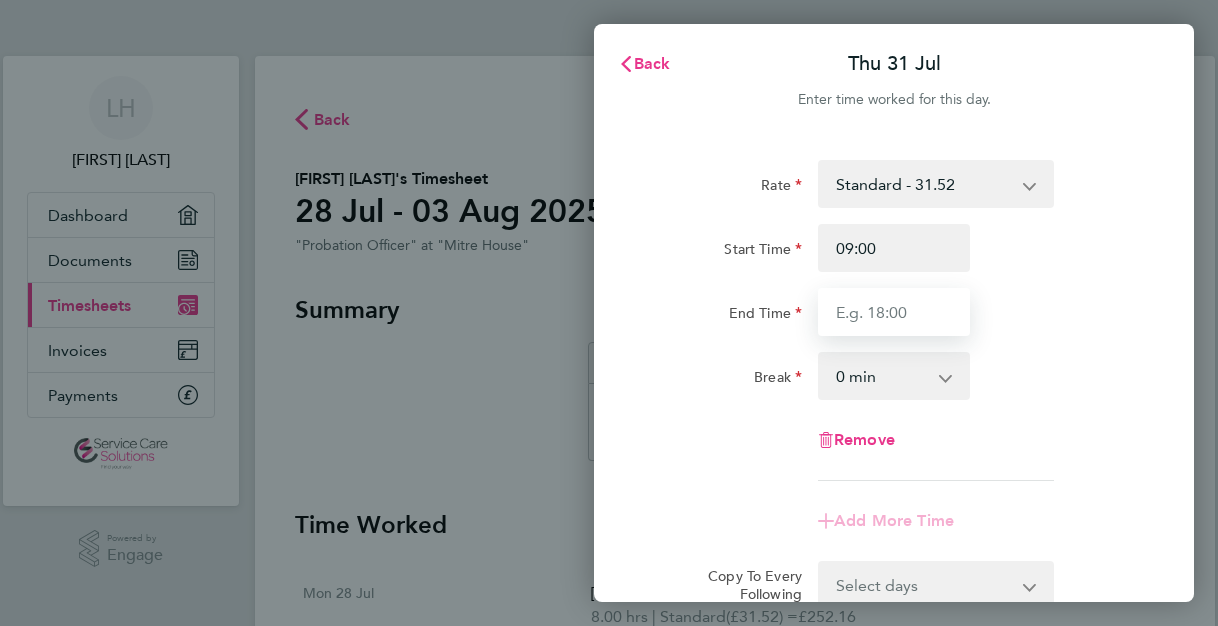 click on "End Time" at bounding box center [894, 312] 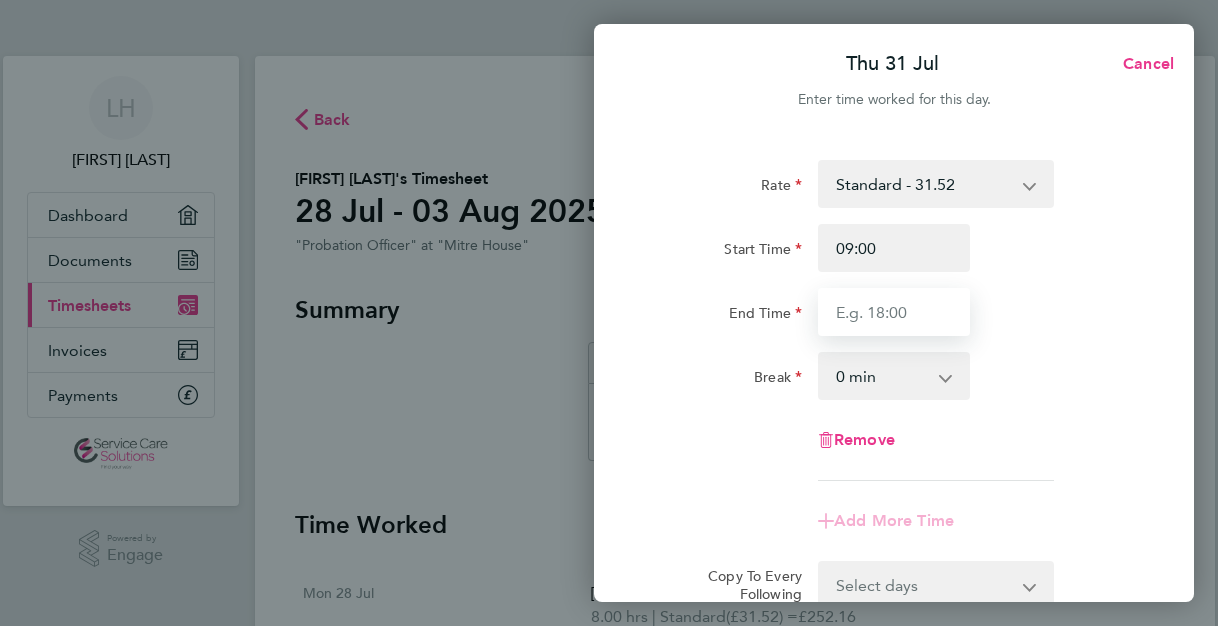 click on "End Time" at bounding box center [894, 312] 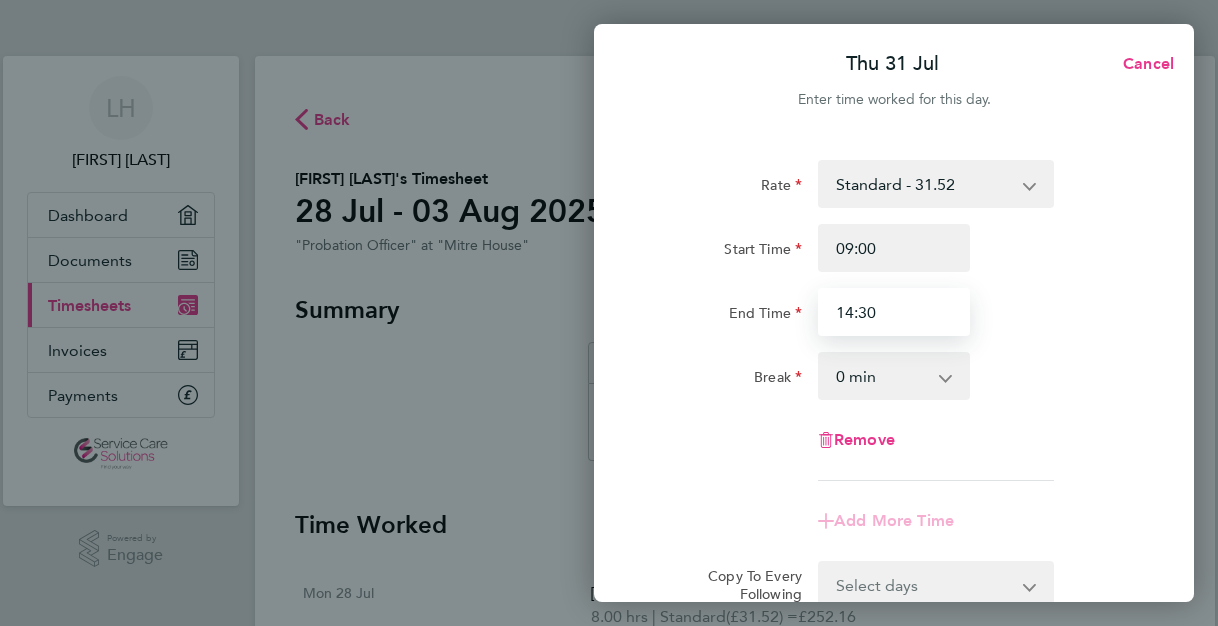 type on "14:30" 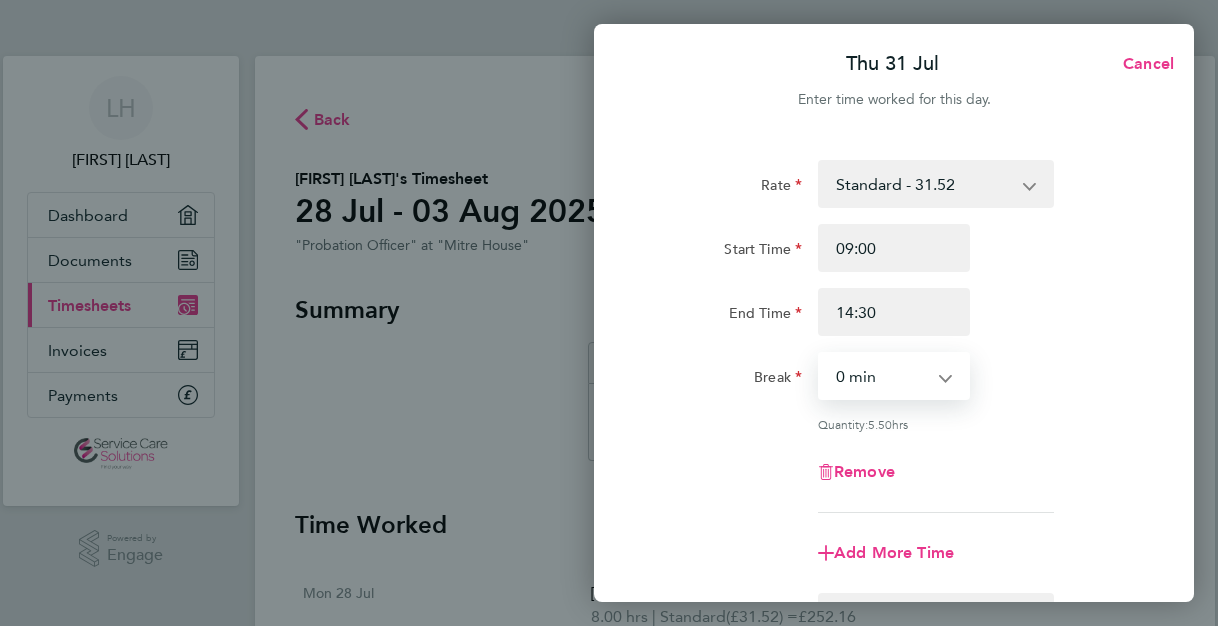 click on "0 min   15 min   30 min   45 min   60 min   75 min   90 min" at bounding box center (882, 376) 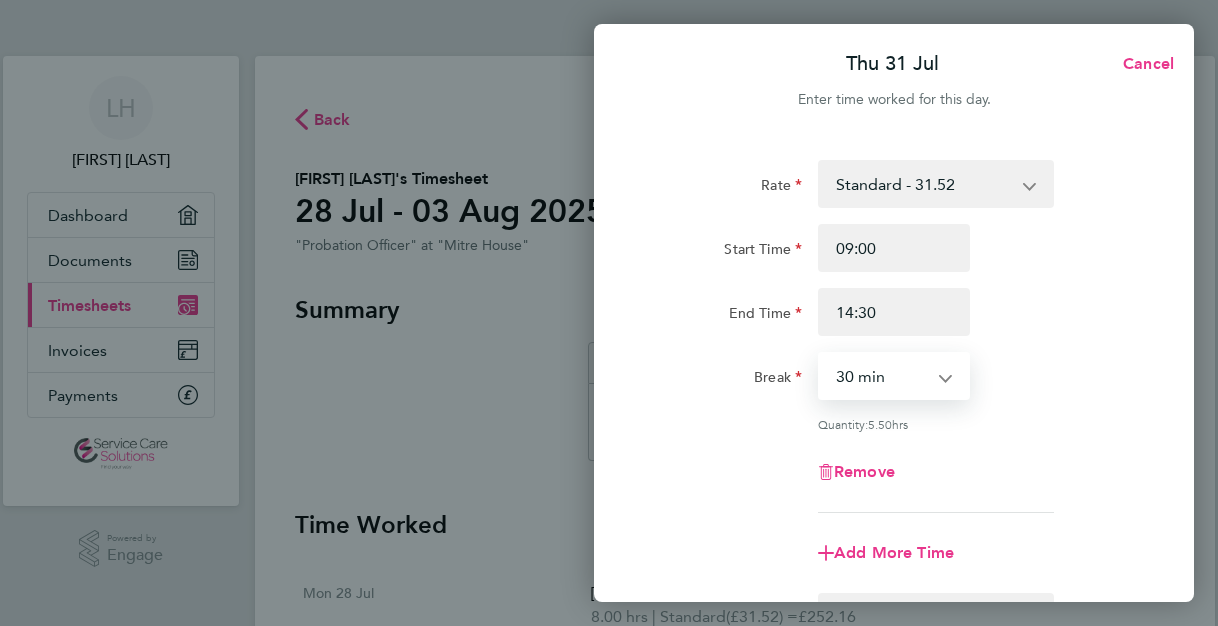 click on "0 min   15 min   30 min   45 min   60 min   75 min   90 min" at bounding box center [882, 376] 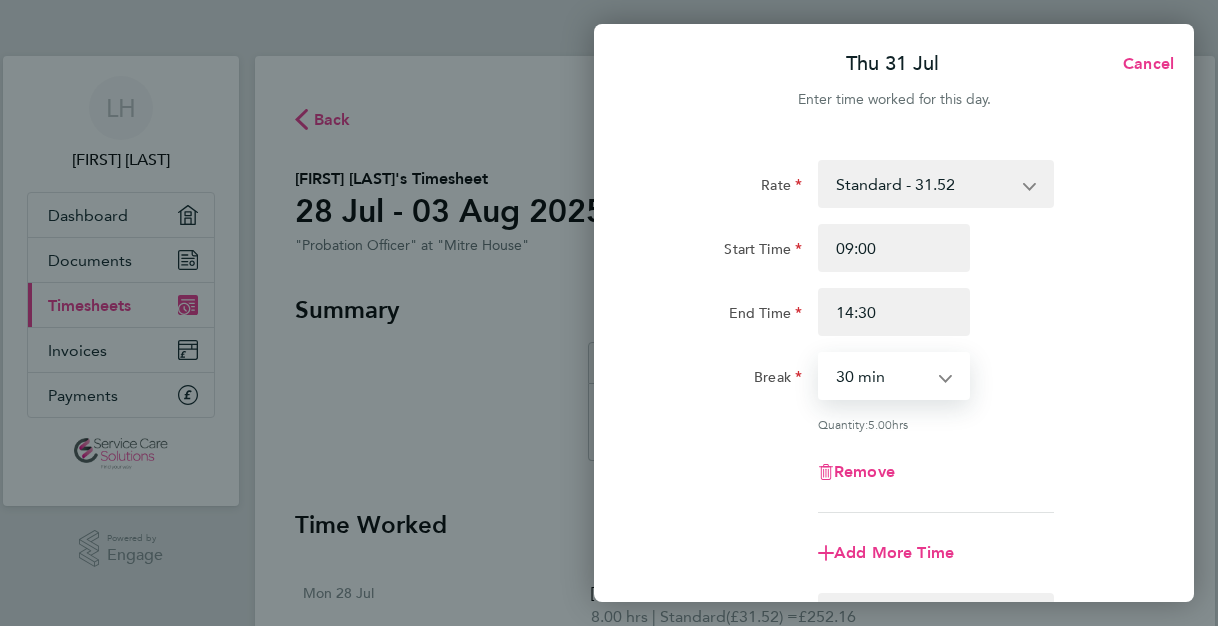 click on "Remove" 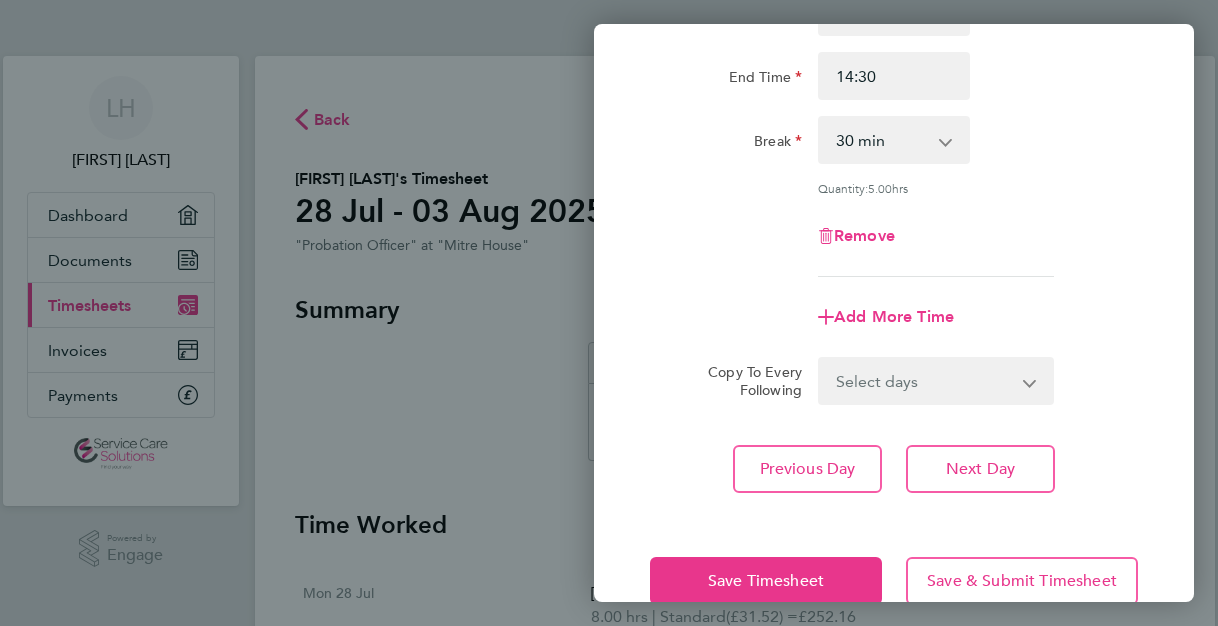 scroll, scrollTop: 240, scrollLeft: 0, axis: vertical 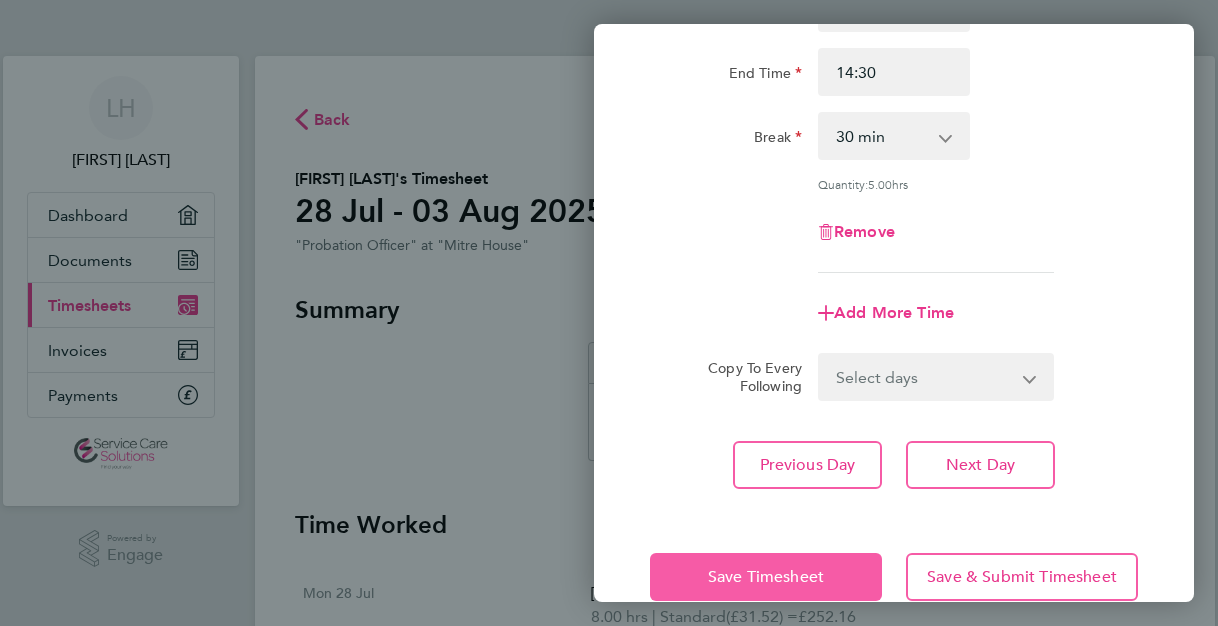 click on "Save Timesheet" 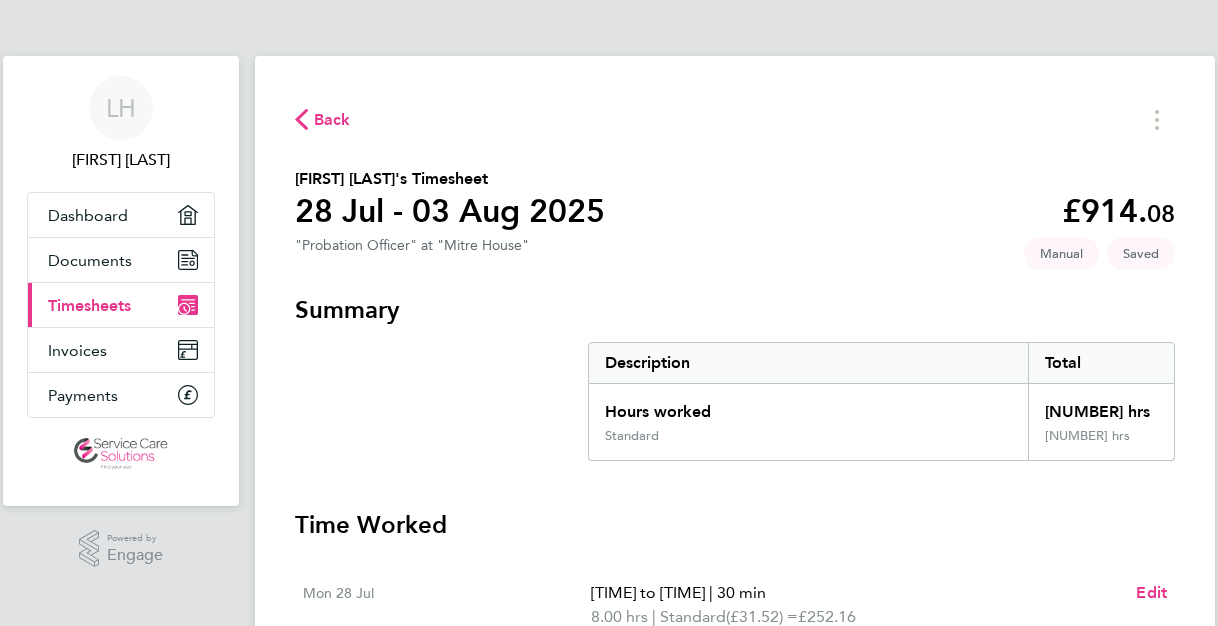 click on "[FIRST] [LAST]'s Timesheet   [DATE] - [DATE]   £[PRICE]. [PRICE]  "[JOB_TITLE]" at "[LOCATION]"   Saved   Manual" 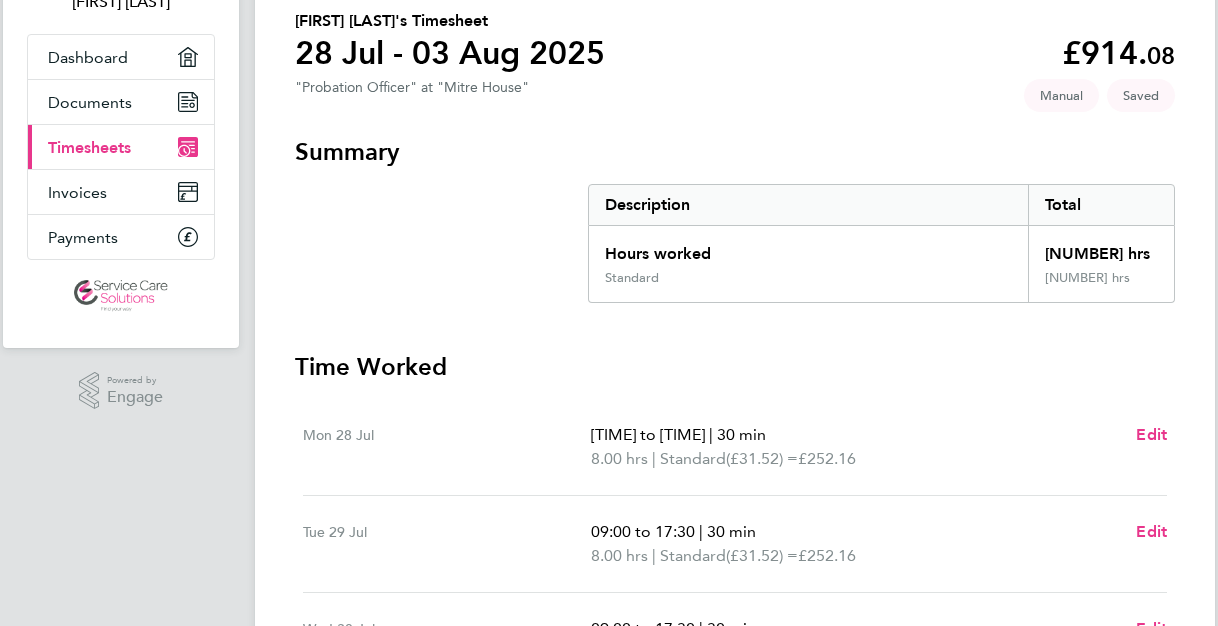 scroll, scrollTop: 120, scrollLeft: 0, axis: vertical 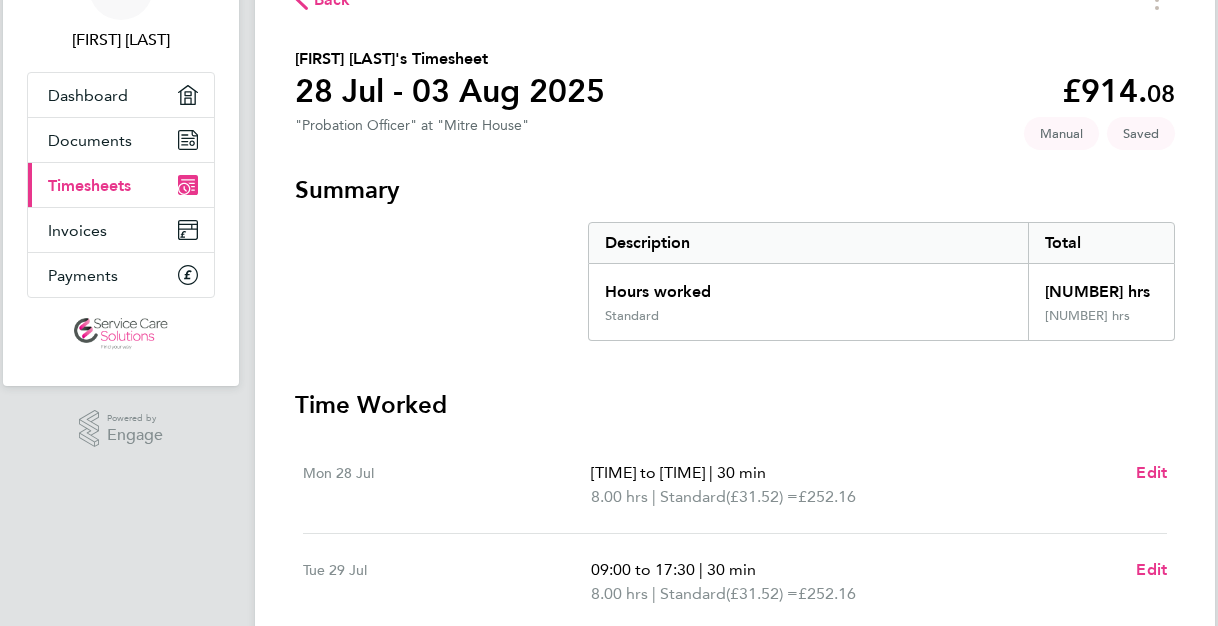 click on "Time Worked" at bounding box center (735, 405) 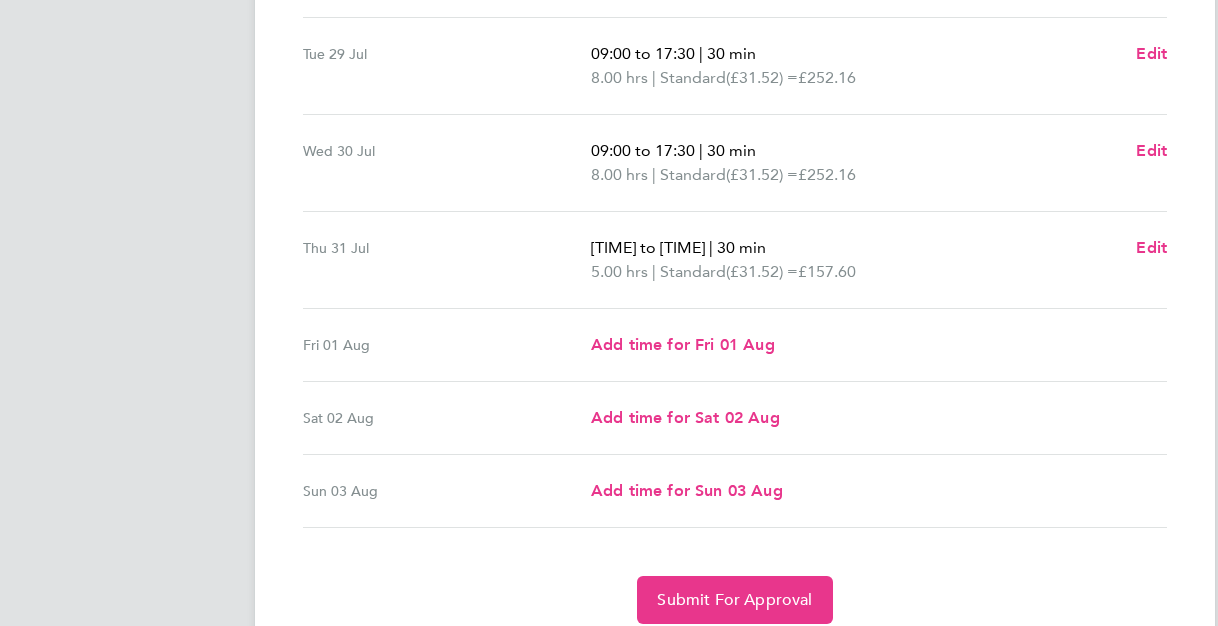 scroll, scrollTop: 640, scrollLeft: 0, axis: vertical 